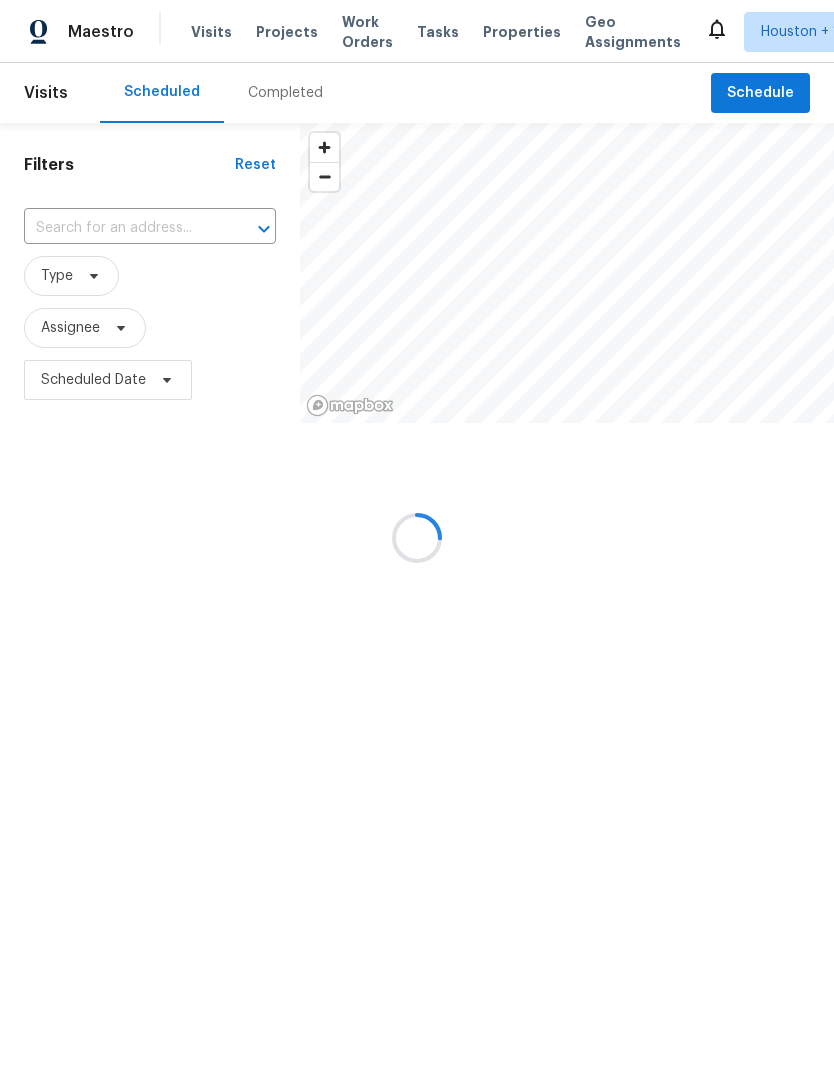 scroll, scrollTop: 0, scrollLeft: 0, axis: both 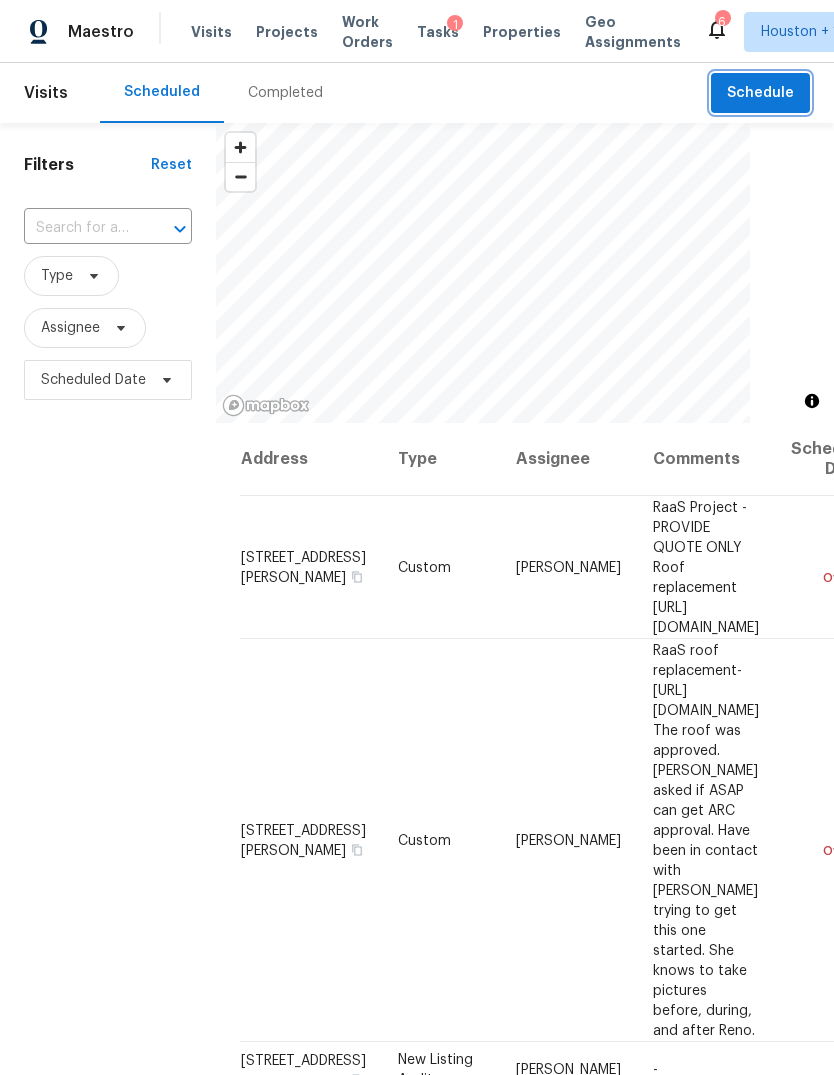 click on "Schedule" at bounding box center (760, 93) 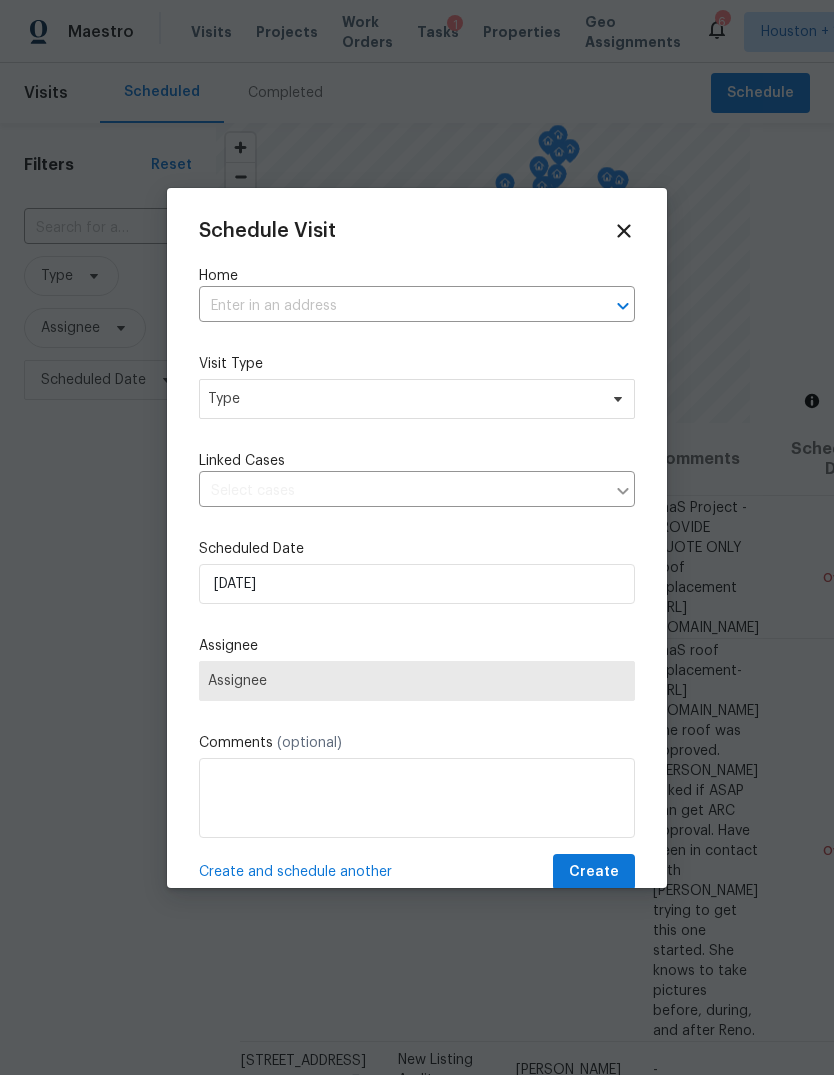 click at bounding box center [389, 306] 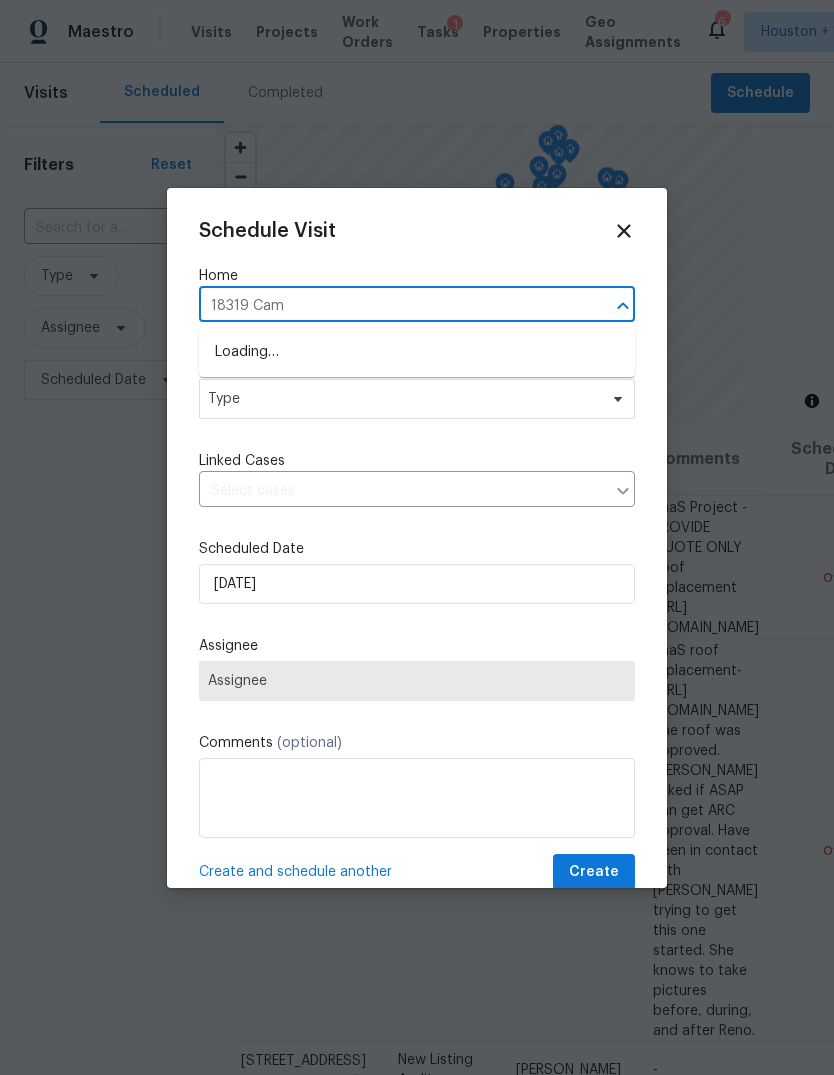 type on "18319 Camp" 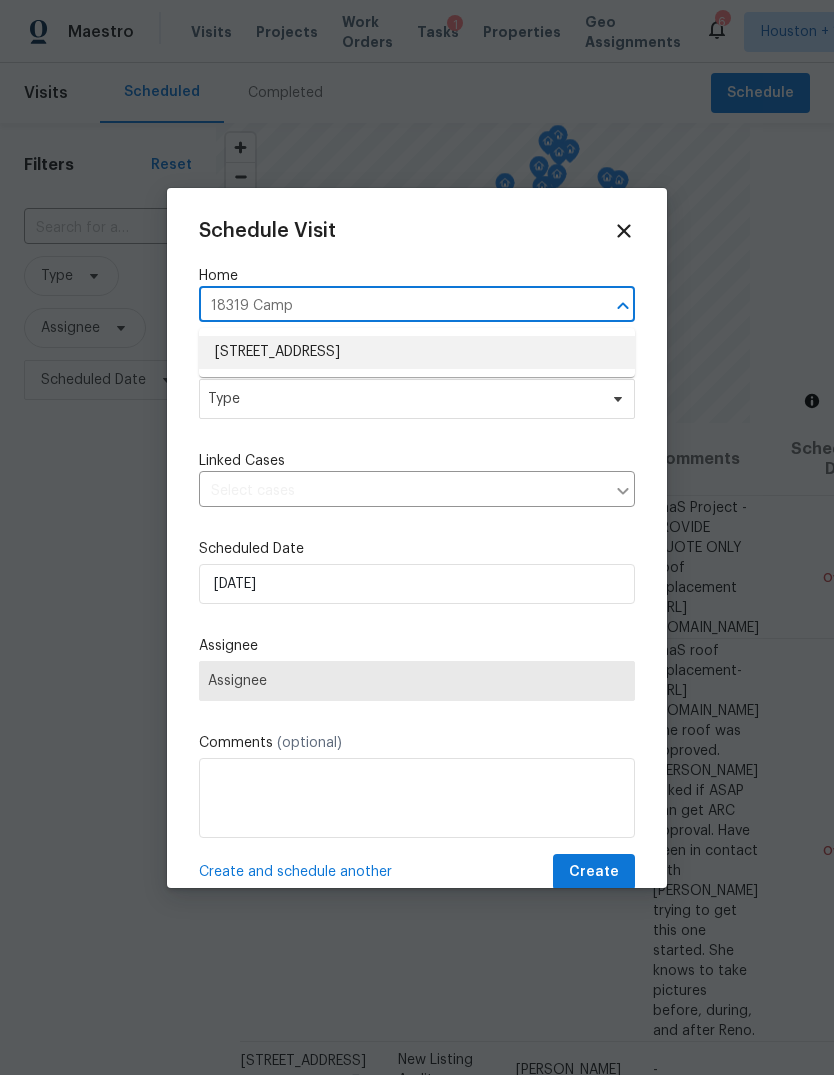 click on "[STREET_ADDRESS]" at bounding box center (417, 352) 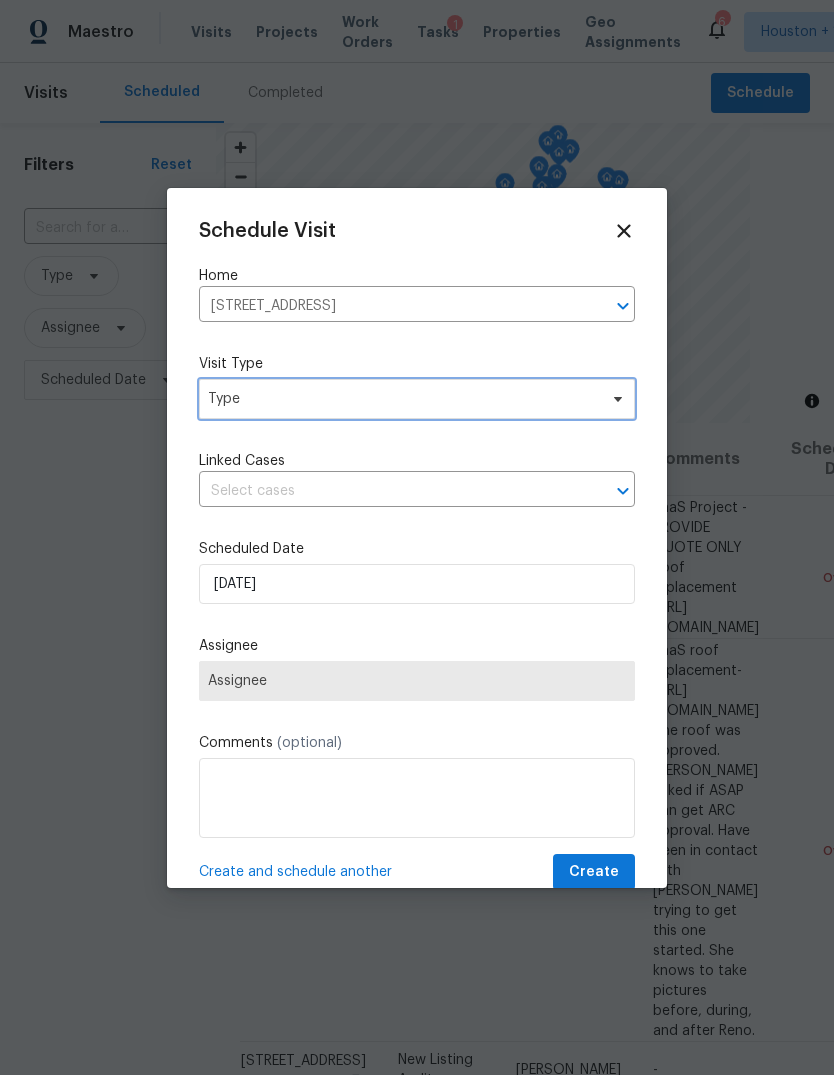 click on "Type" at bounding box center [402, 399] 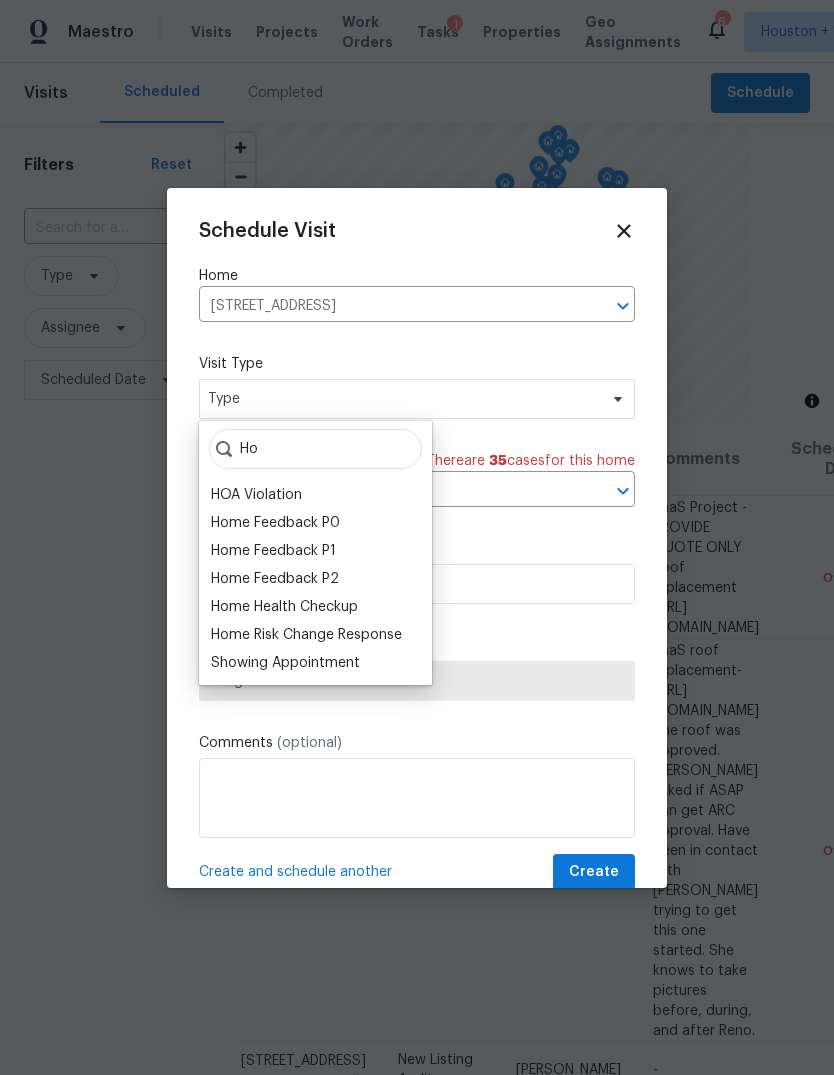 type on "Ho" 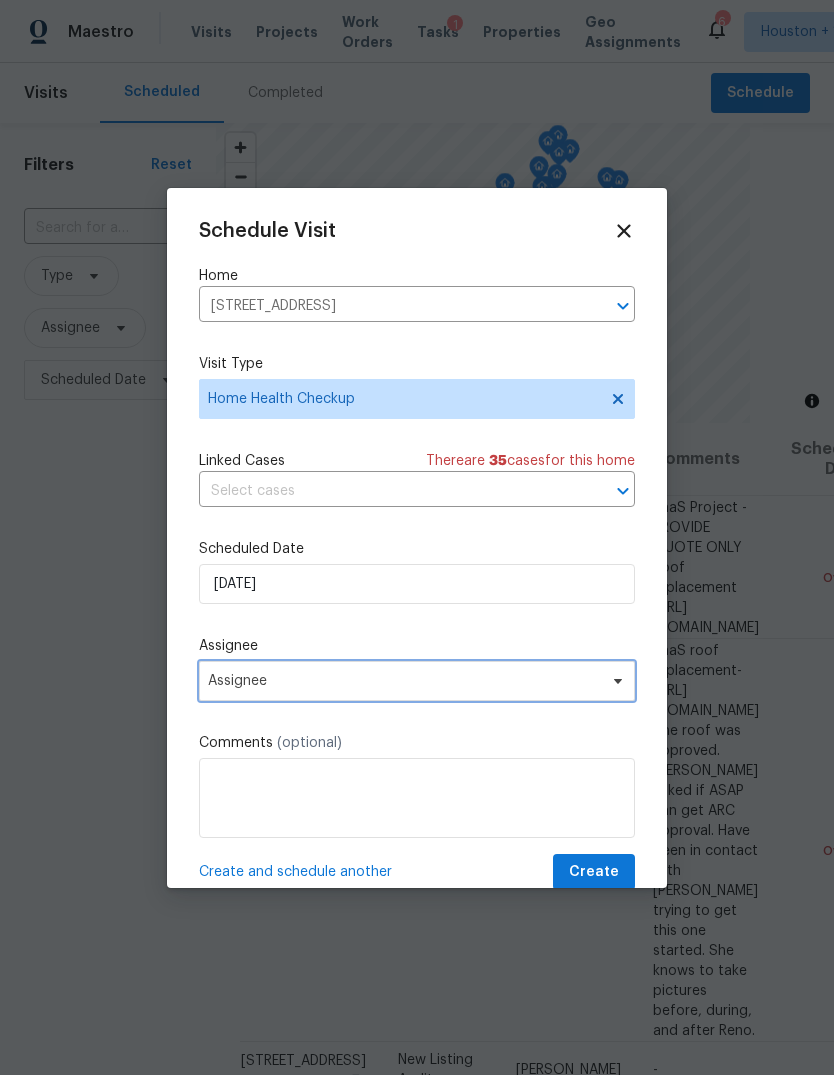 click on "Assignee" at bounding box center [404, 681] 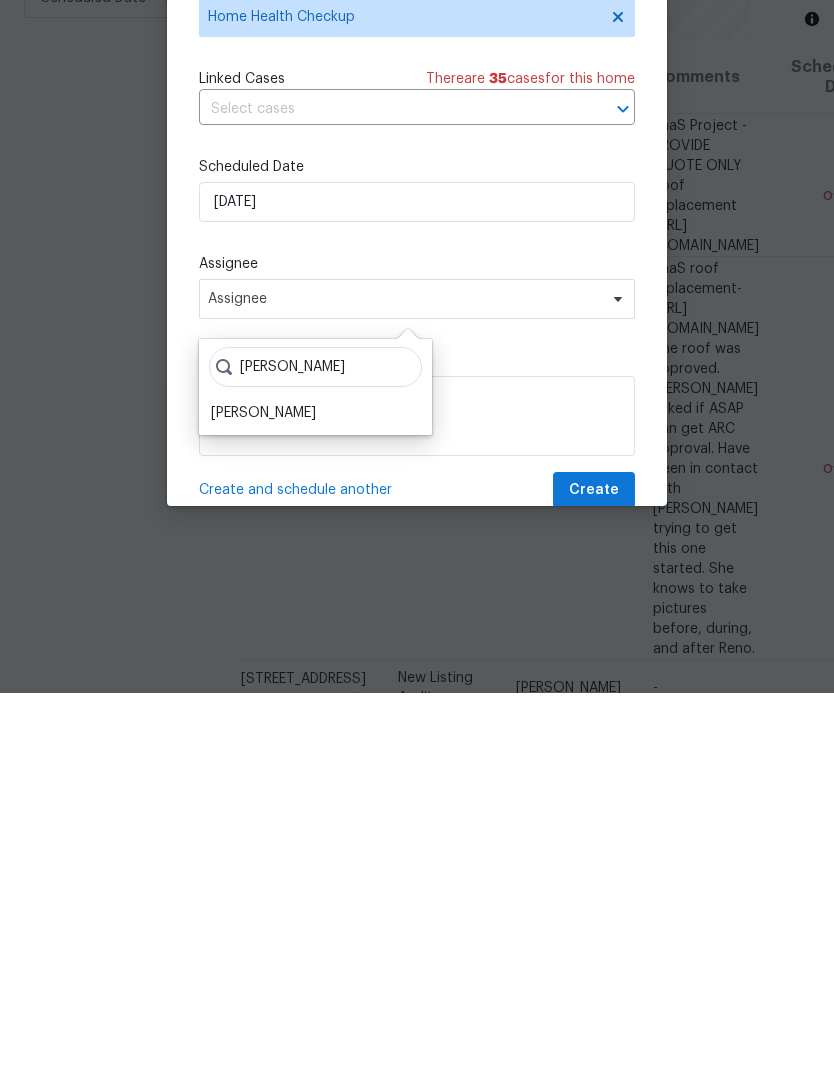 scroll, scrollTop: 61, scrollLeft: 0, axis: vertical 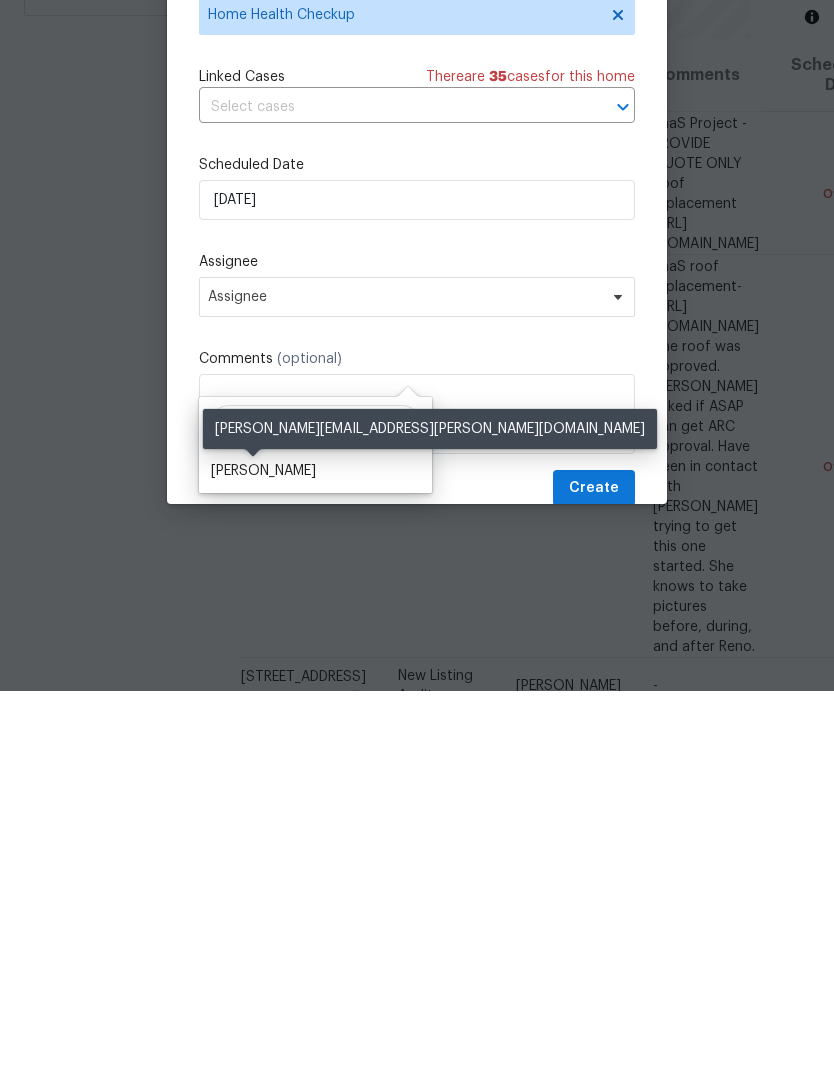 type on "Steve" 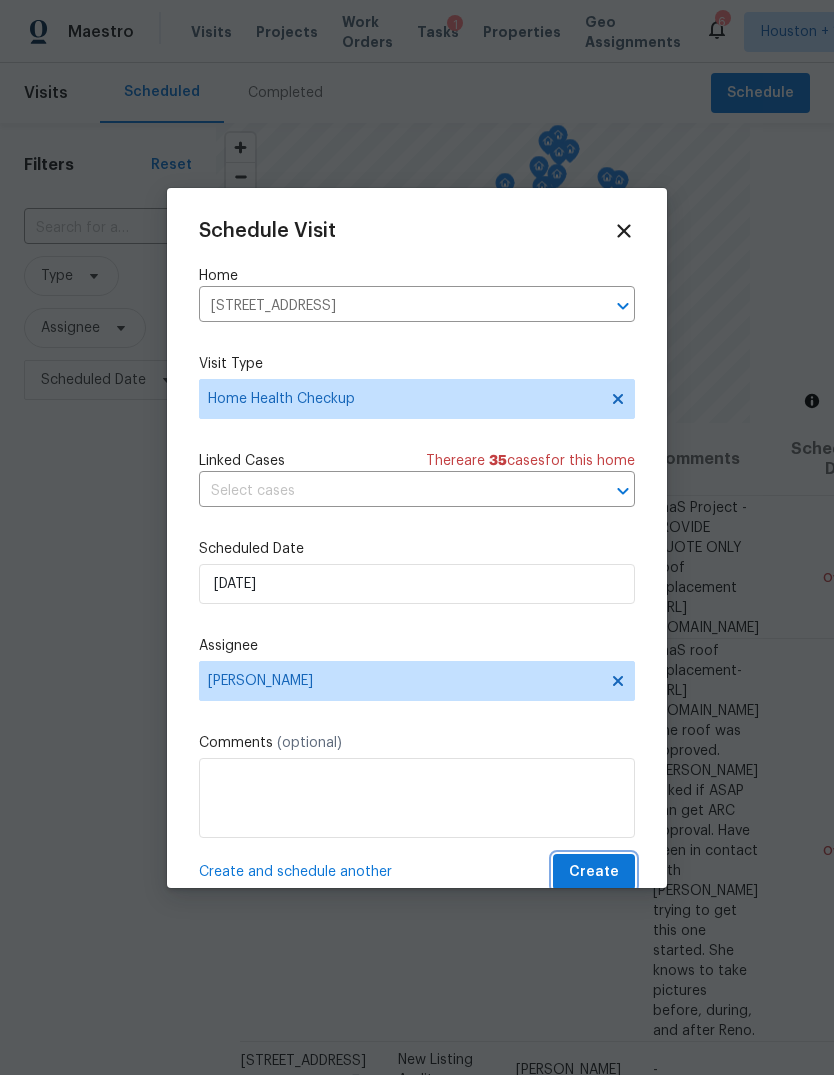 click on "Create" at bounding box center (594, 872) 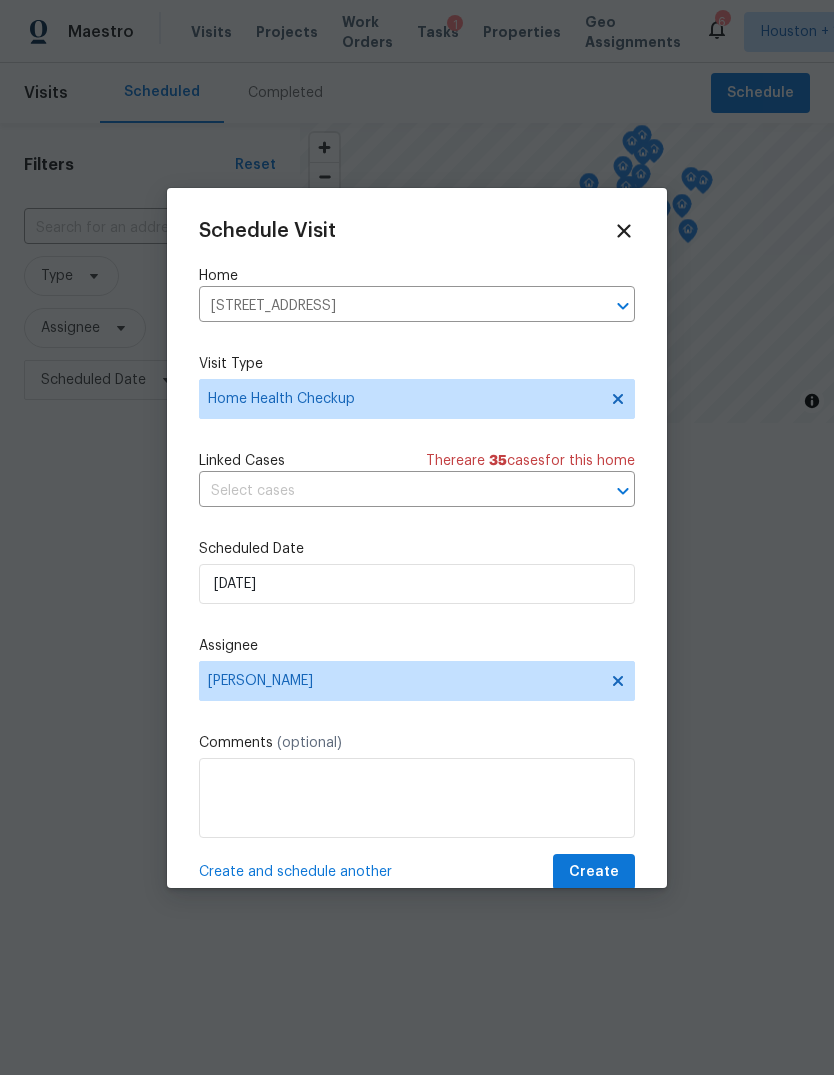 scroll, scrollTop: 0, scrollLeft: 0, axis: both 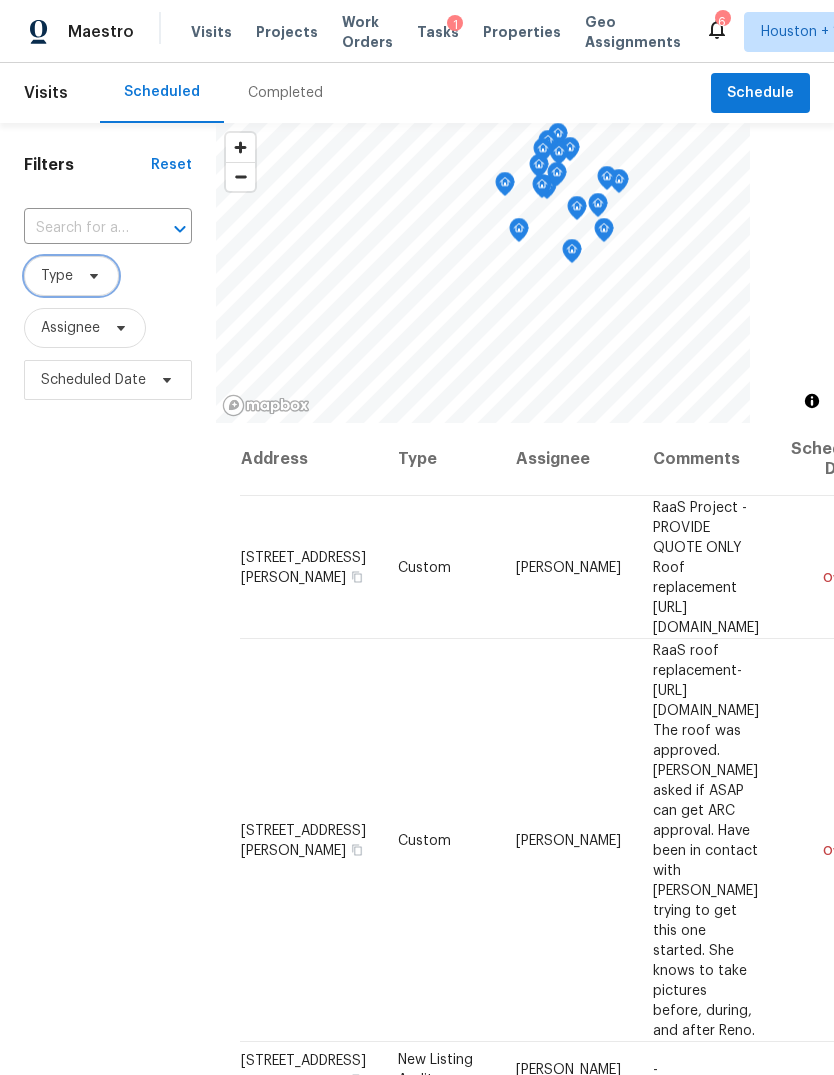 click on "Type" at bounding box center [71, 276] 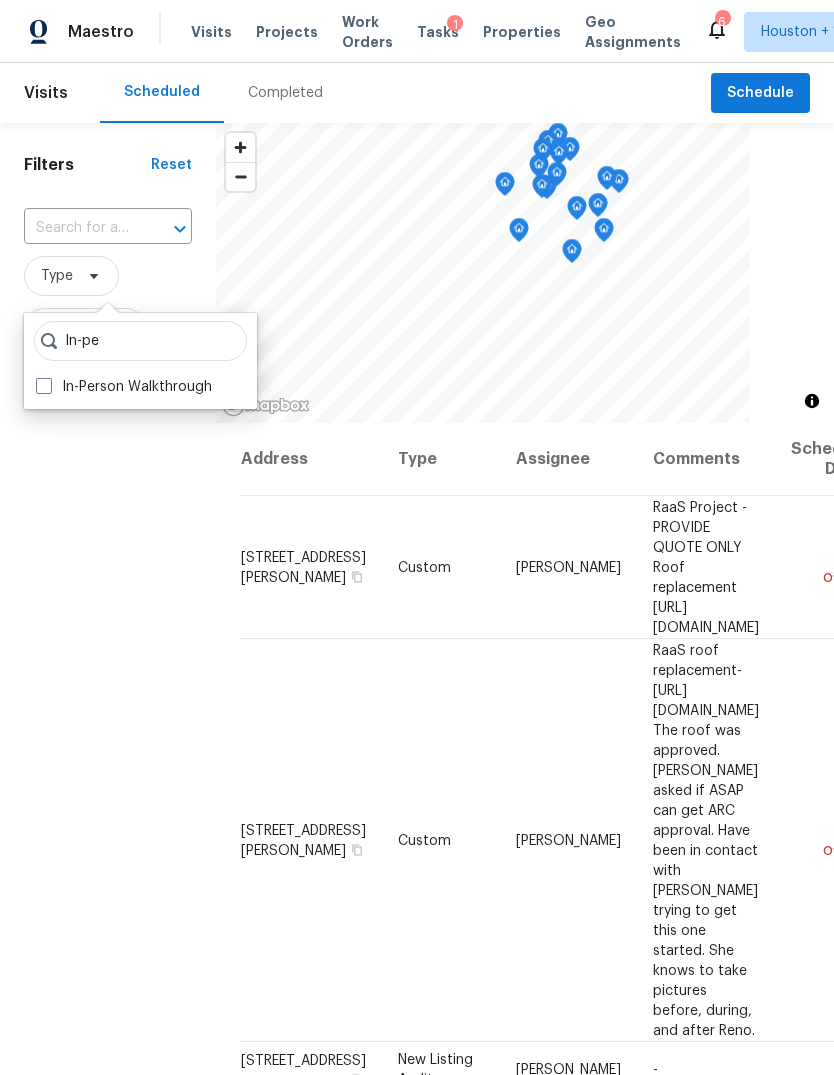 type on "In-pe" 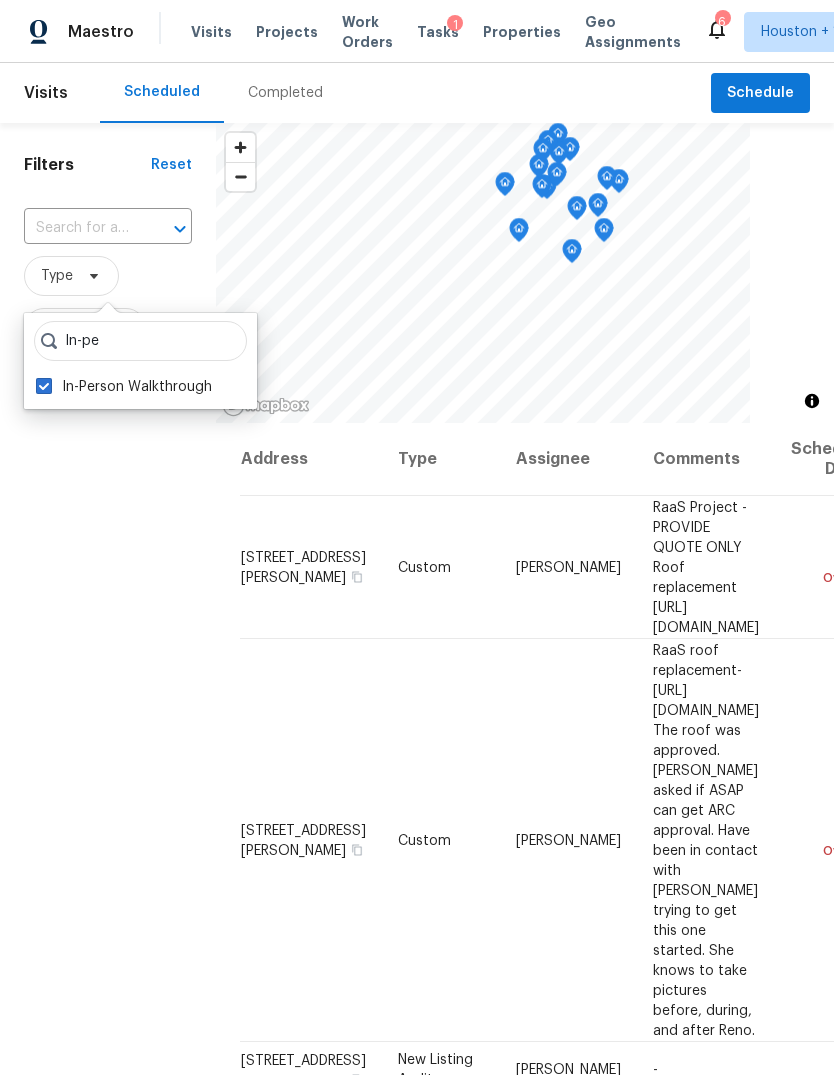 checkbox on "true" 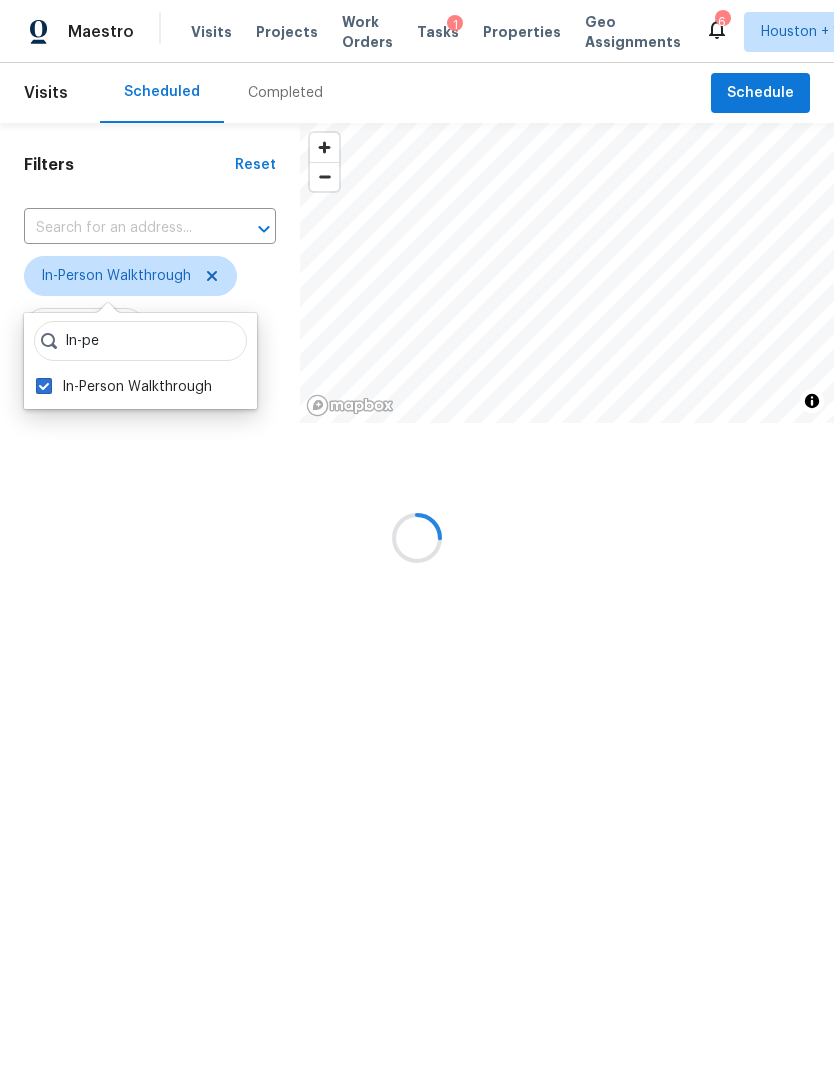 click at bounding box center [417, 537] 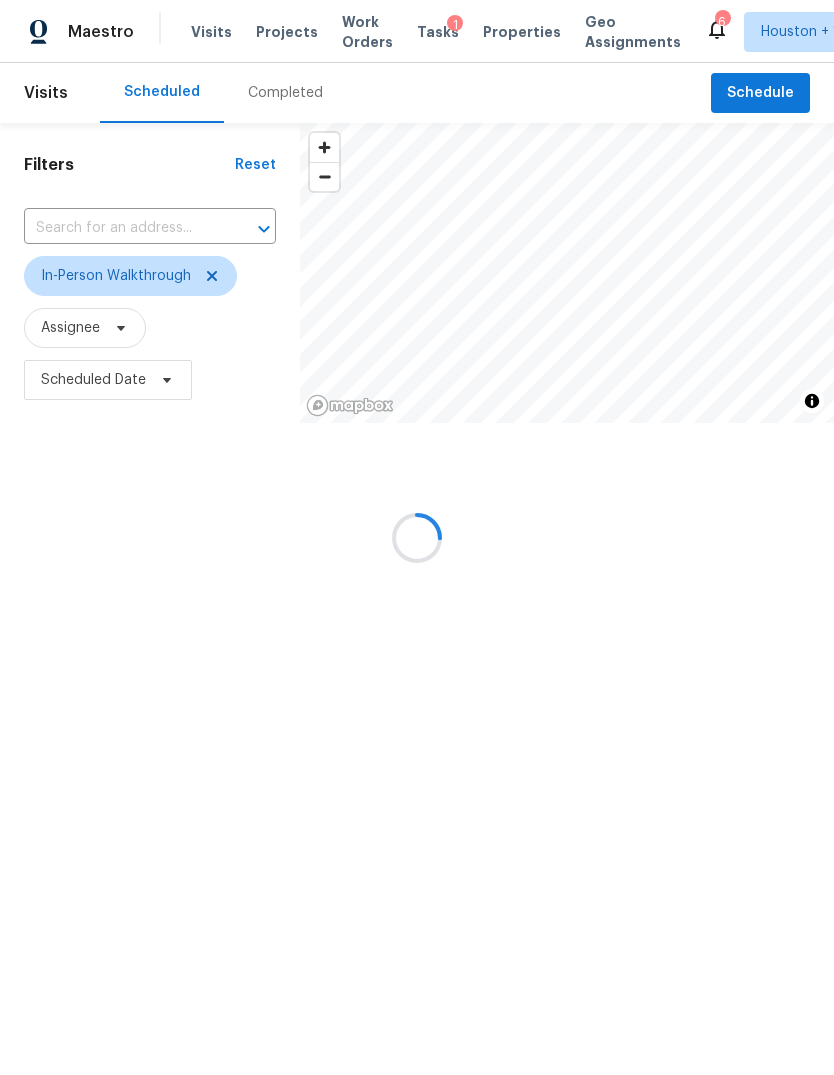 click at bounding box center (417, 537) 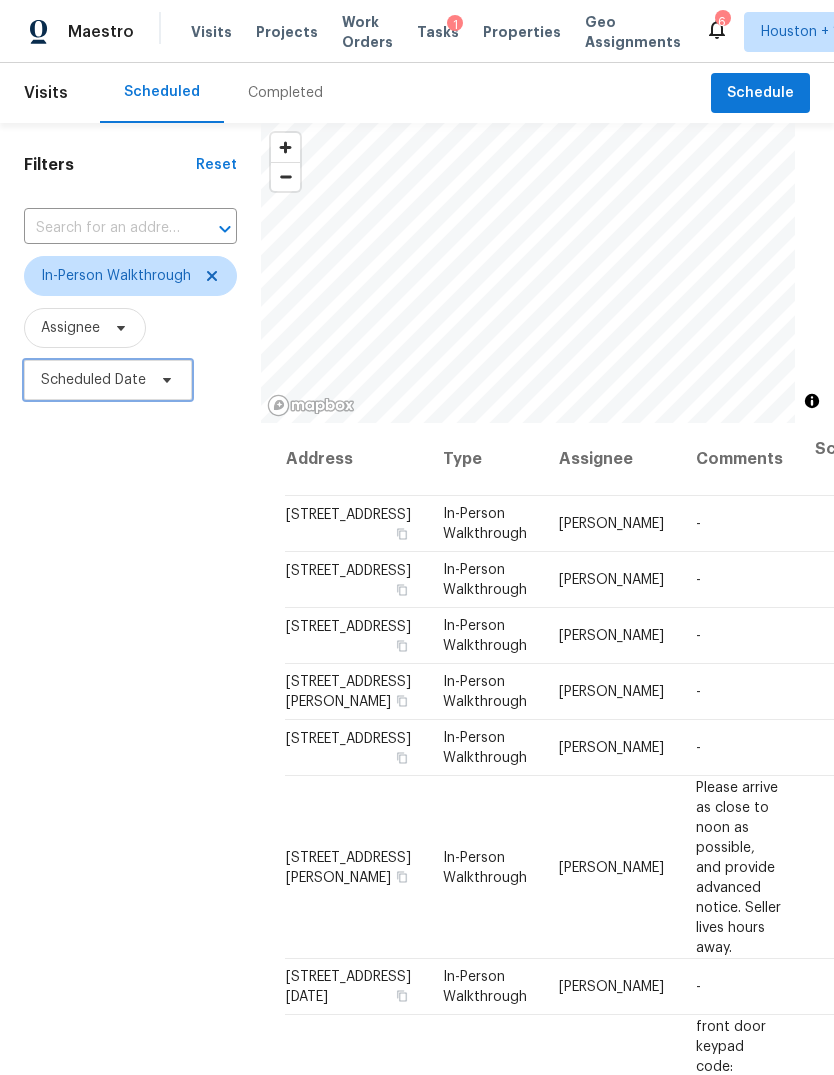 click on "Scheduled Date" at bounding box center (108, 380) 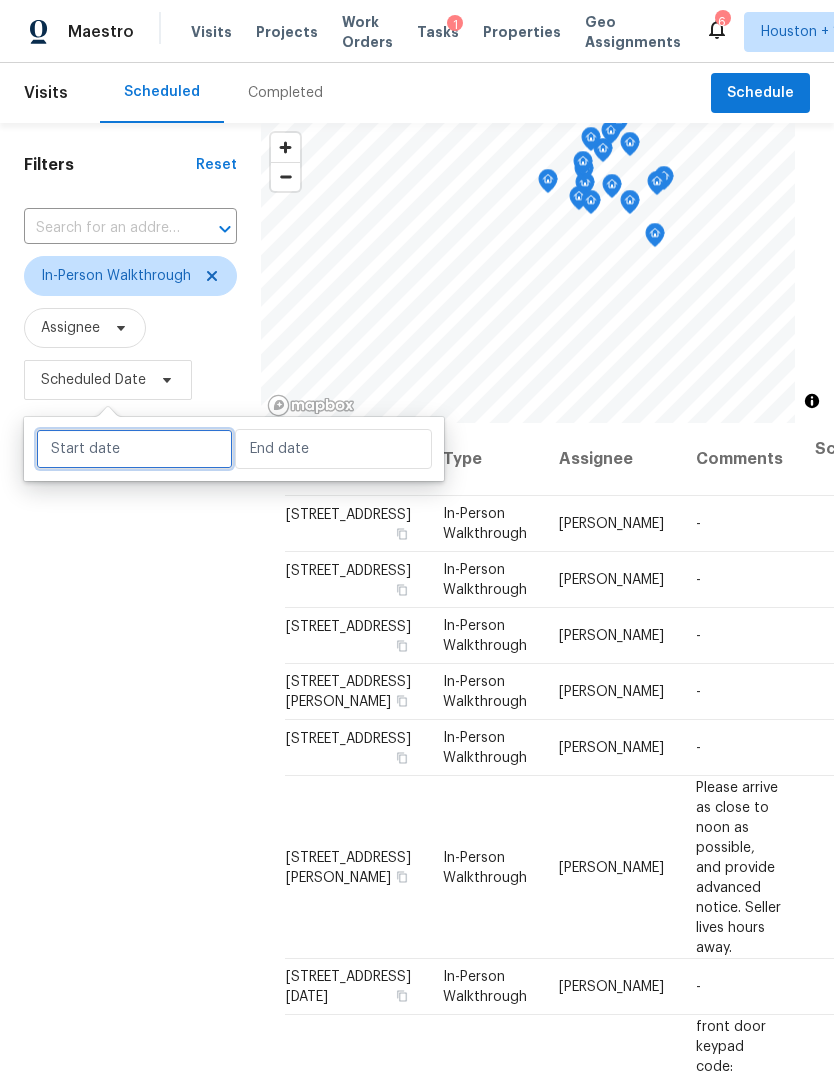 click at bounding box center (134, 449) 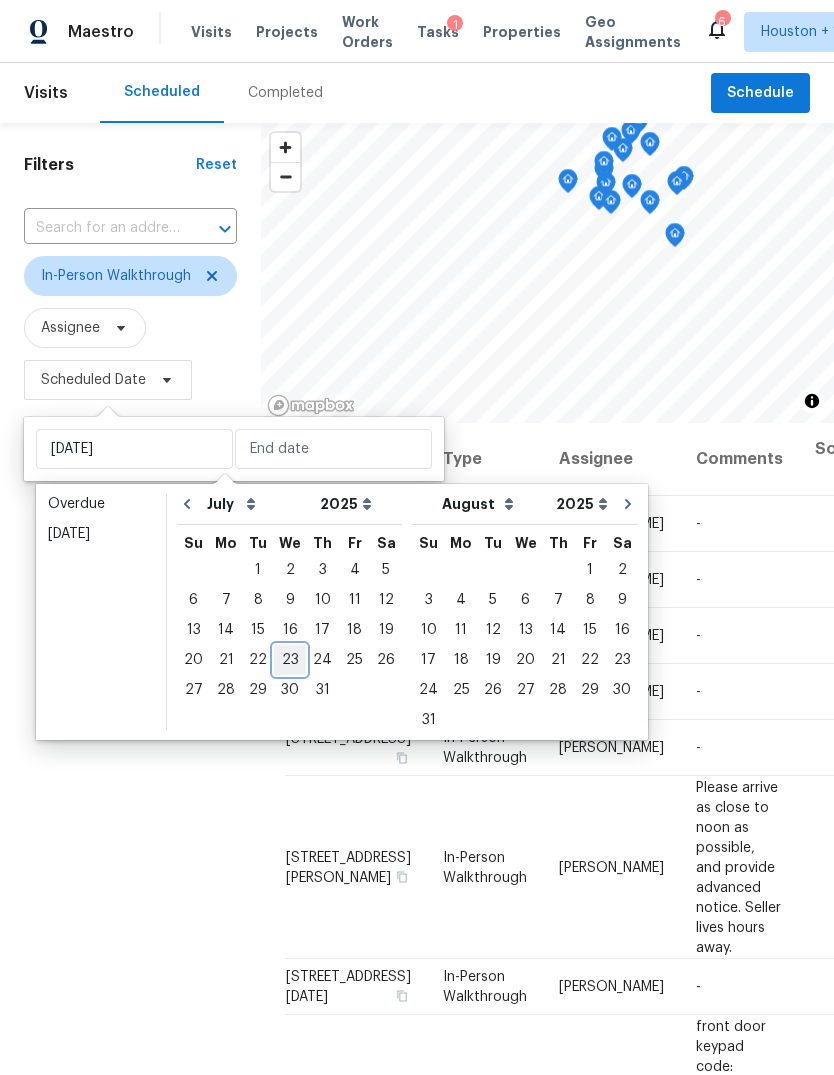 click on "23" at bounding box center (290, 660) 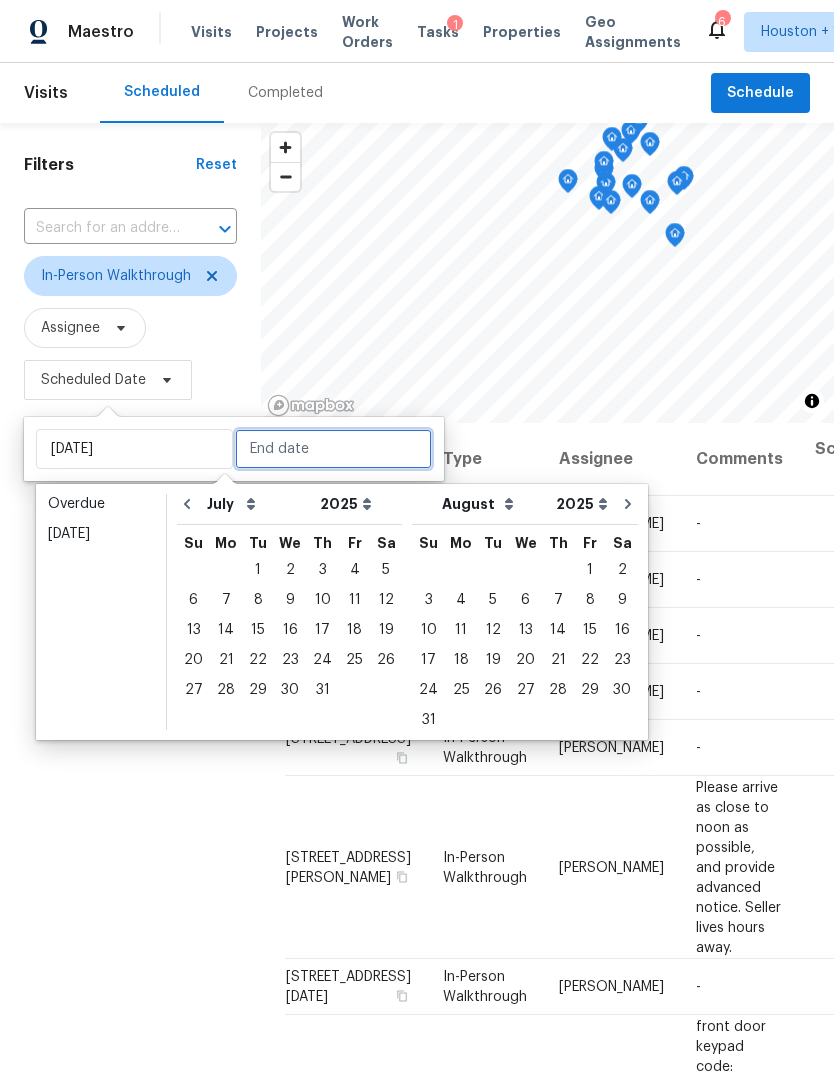 type on "Wed, Jul 23" 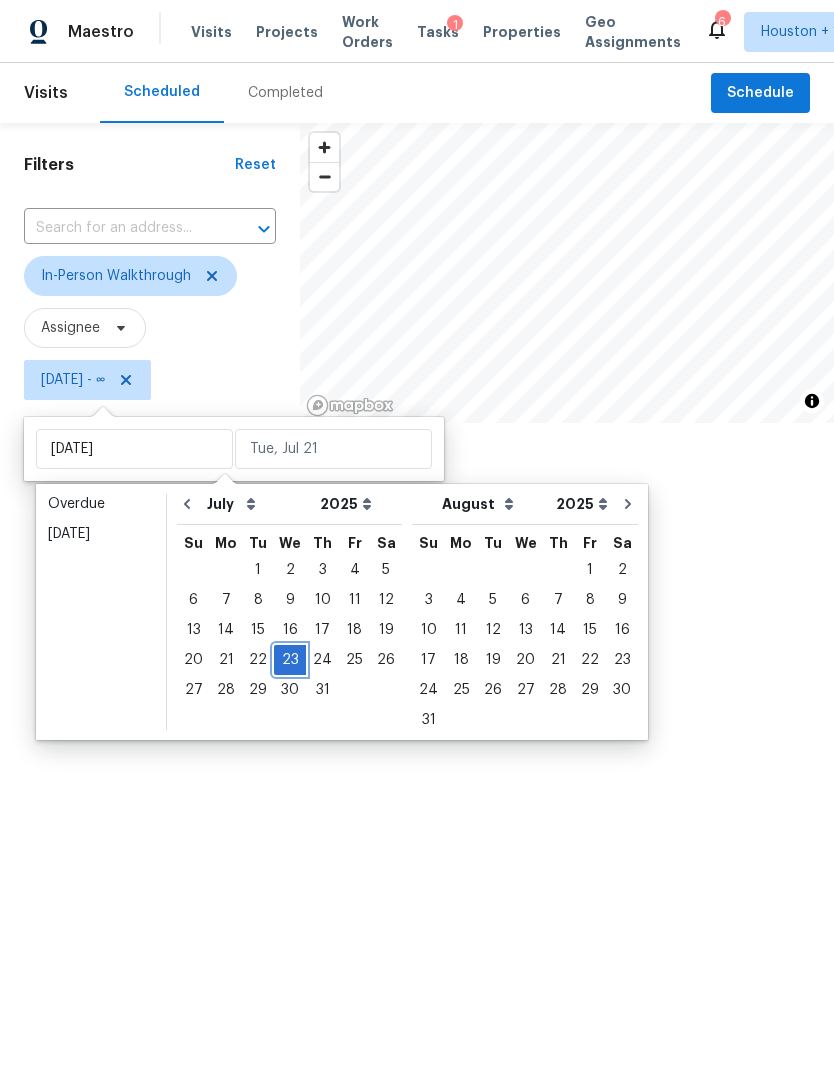 click on "23" at bounding box center (290, 660) 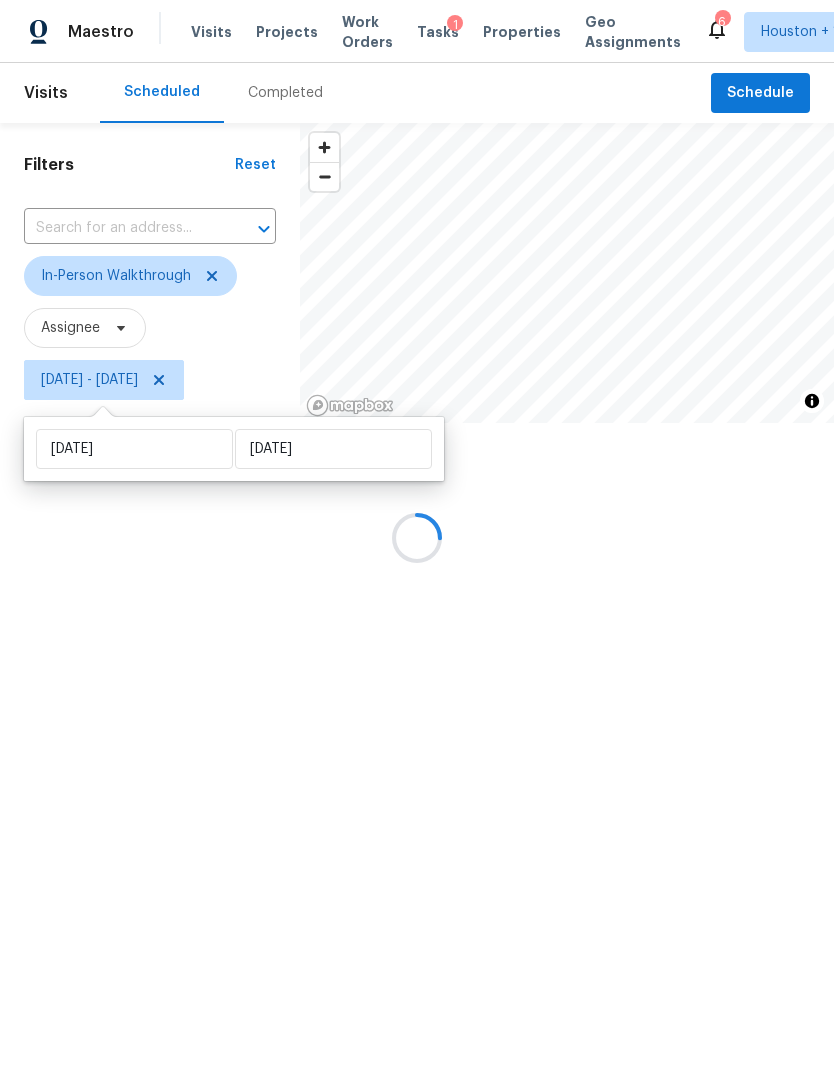type on "Wed, Jul 23" 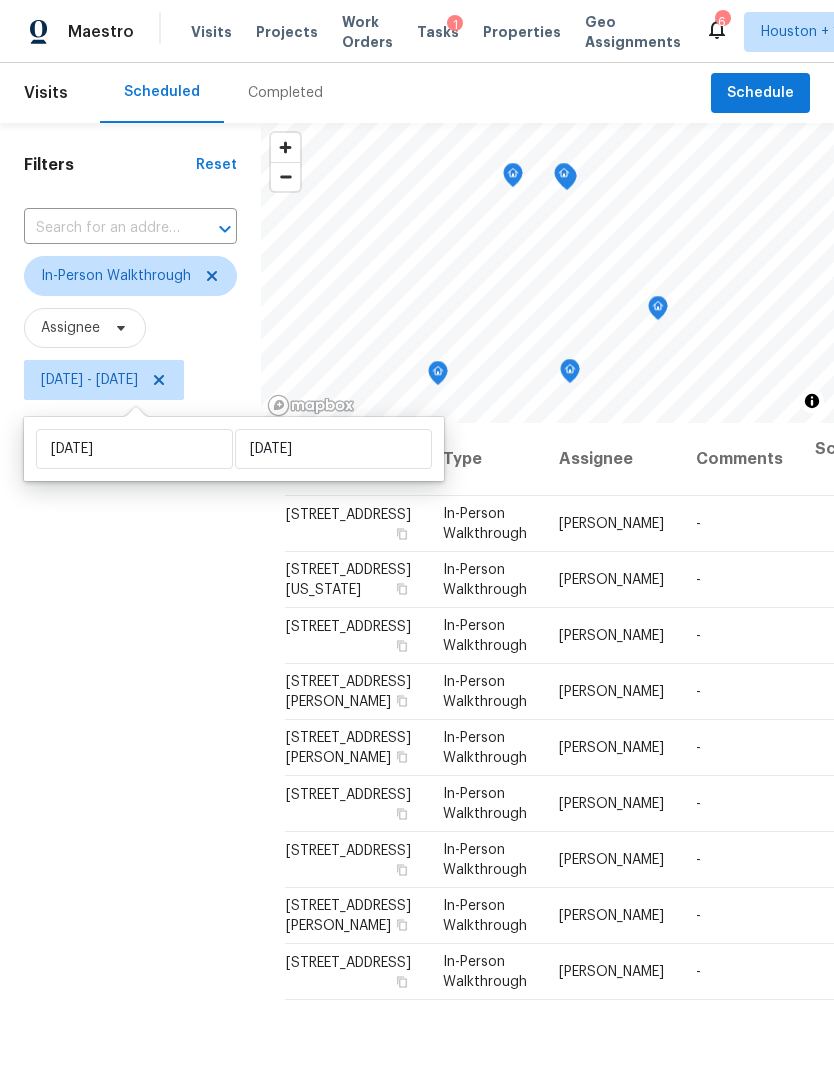click on "Filters Reset ​ In-Person Walkthrough Assignee Wed, Jul 23 - Wed, Jul 23" at bounding box center (130, 703) 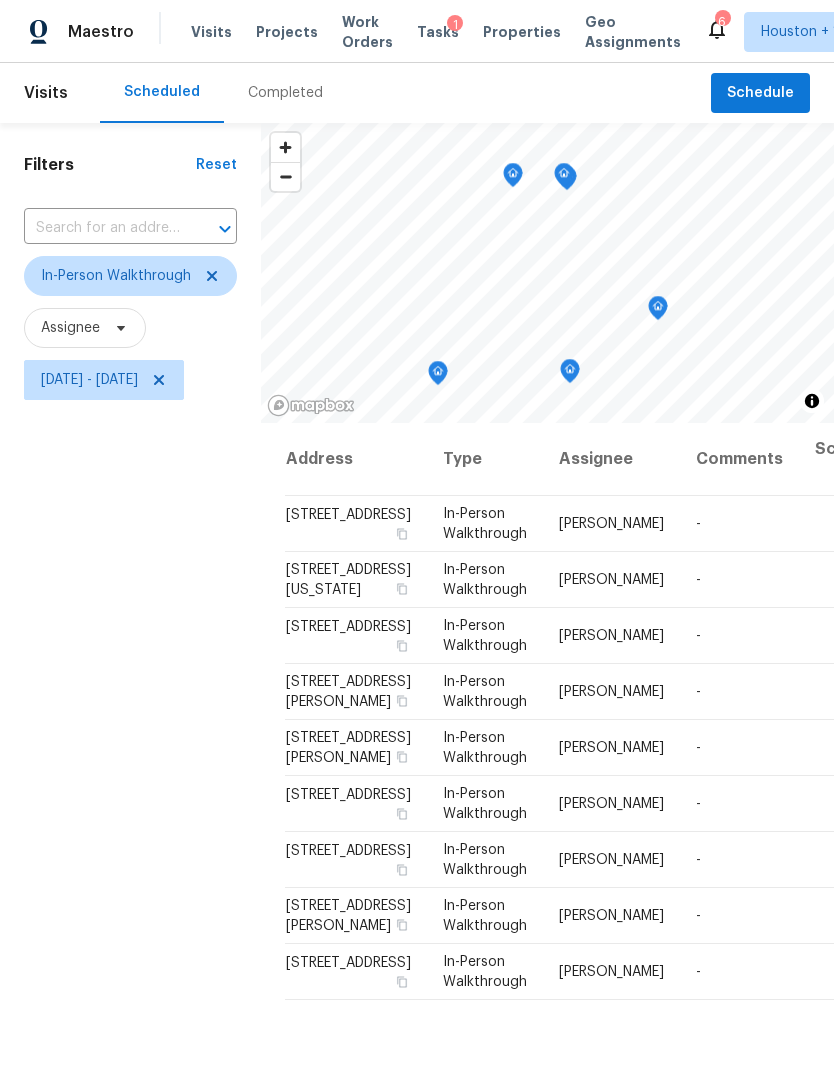 scroll, scrollTop: 16, scrollLeft: 0, axis: vertical 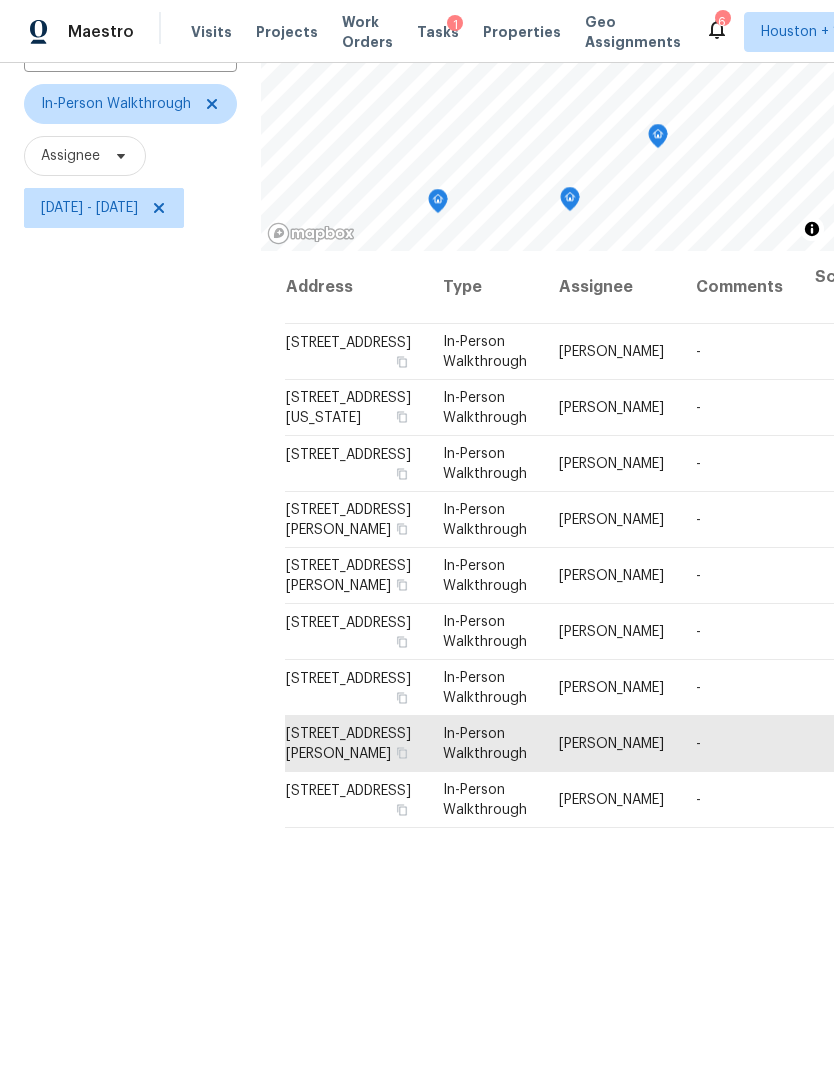 click 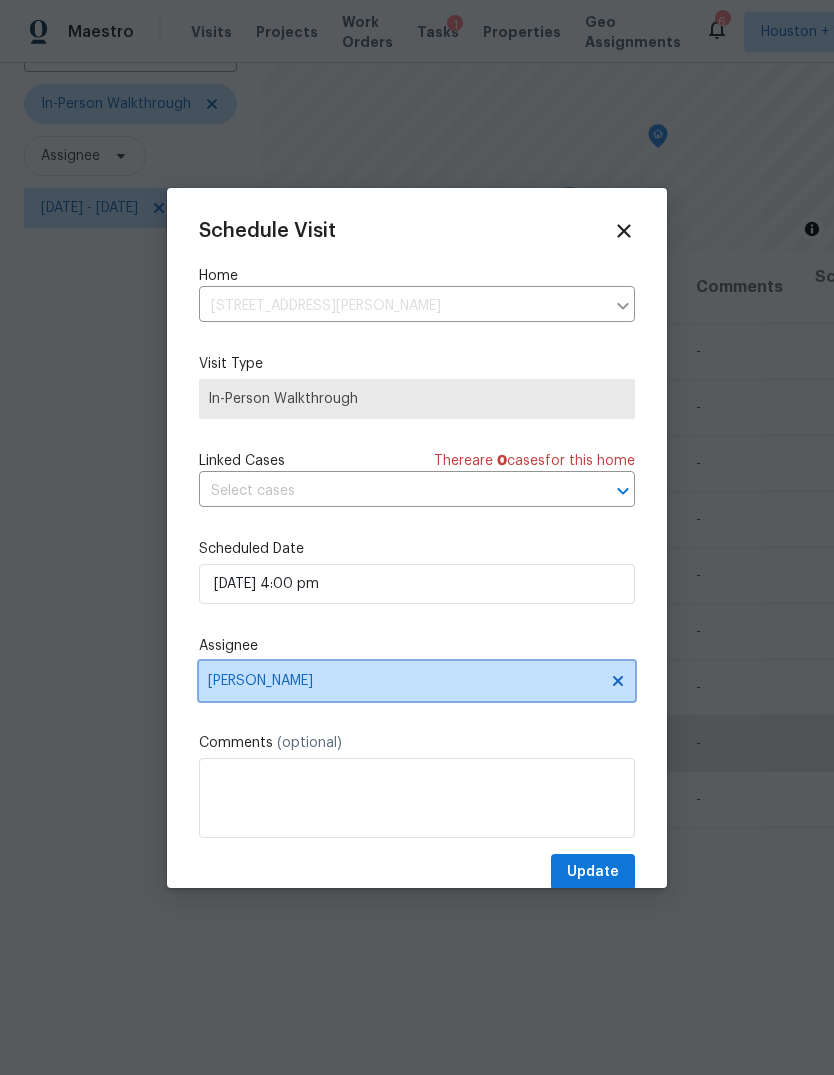 click on "[PERSON_NAME]" at bounding box center (417, 681) 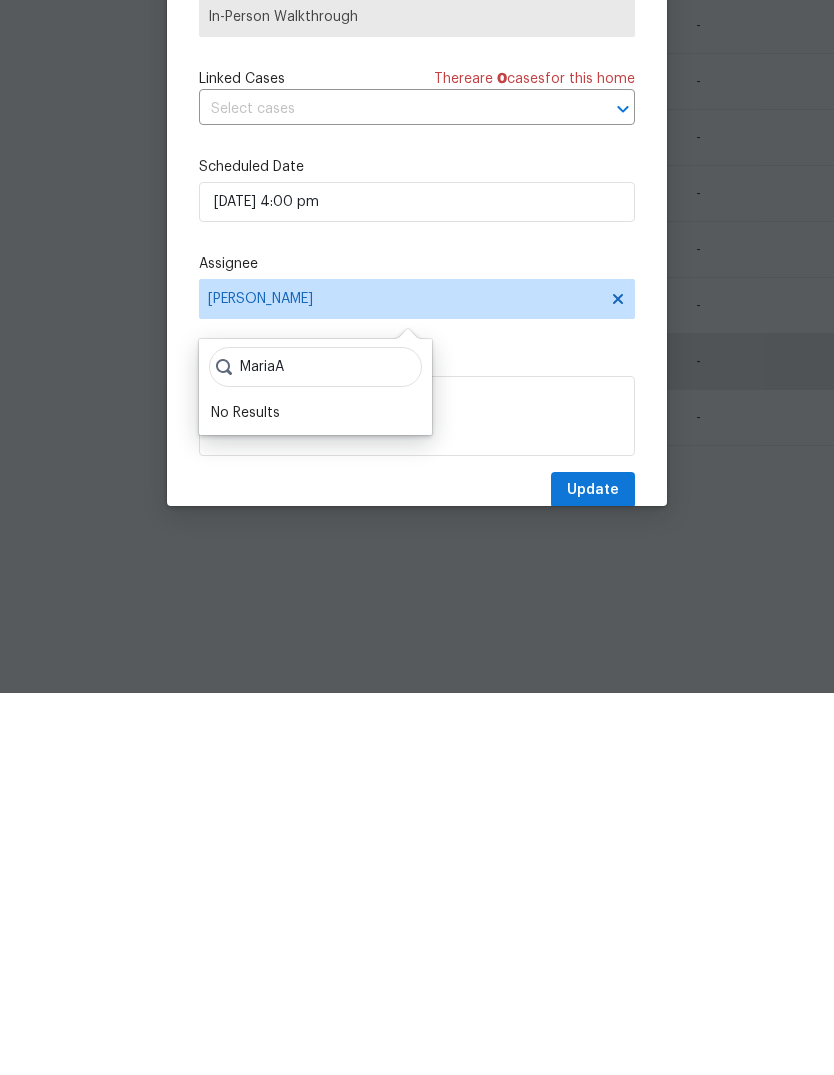 type on "Maria" 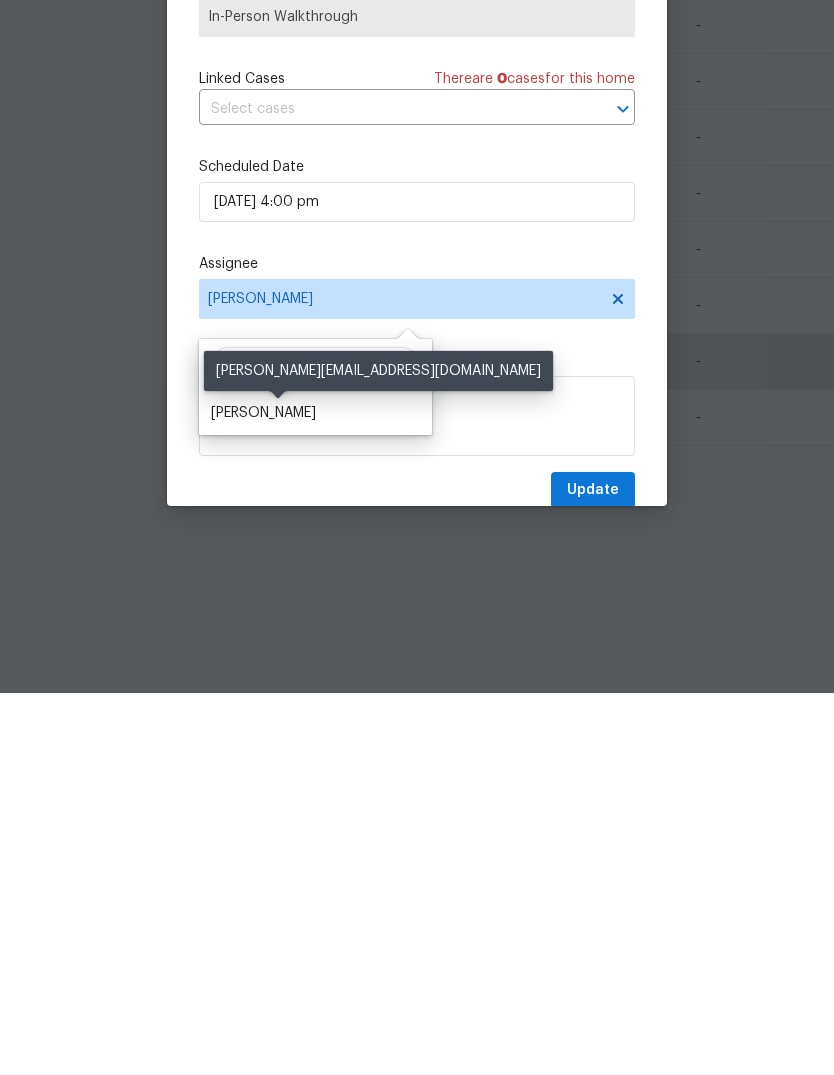 click on "[PERSON_NAME]" at bounding box center [263, 795] 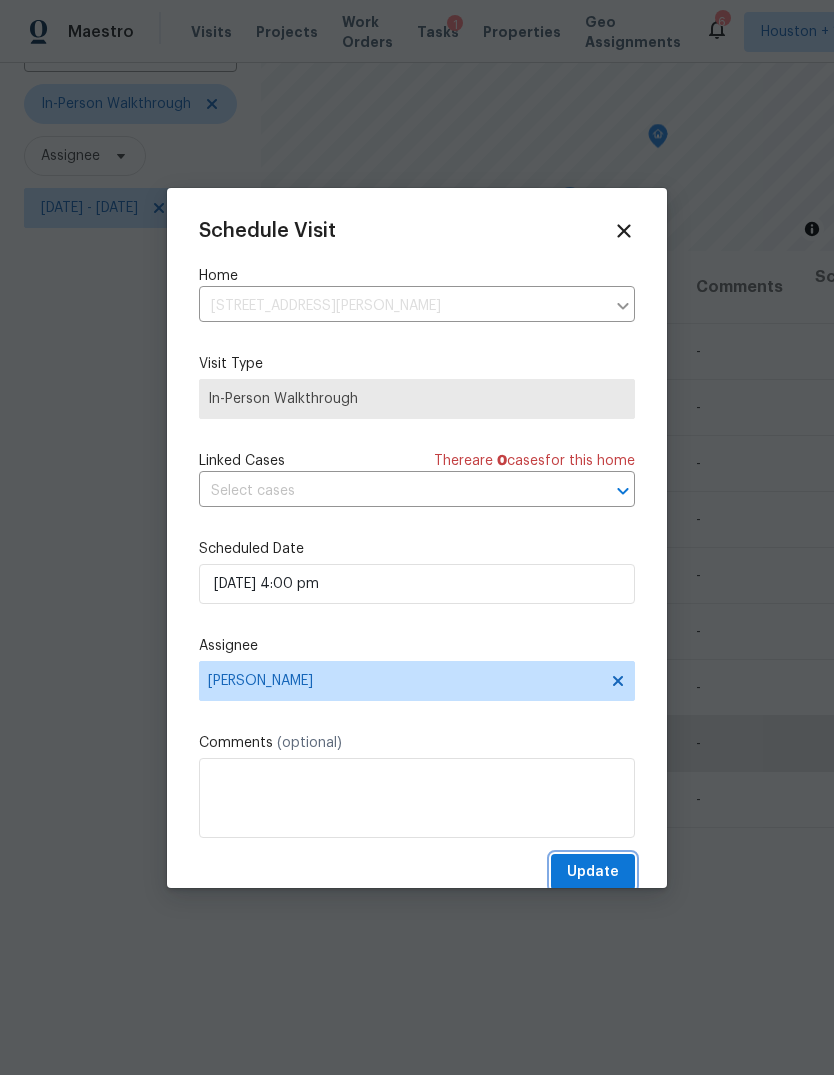 click on "Update" at bounding box center (593, 872) 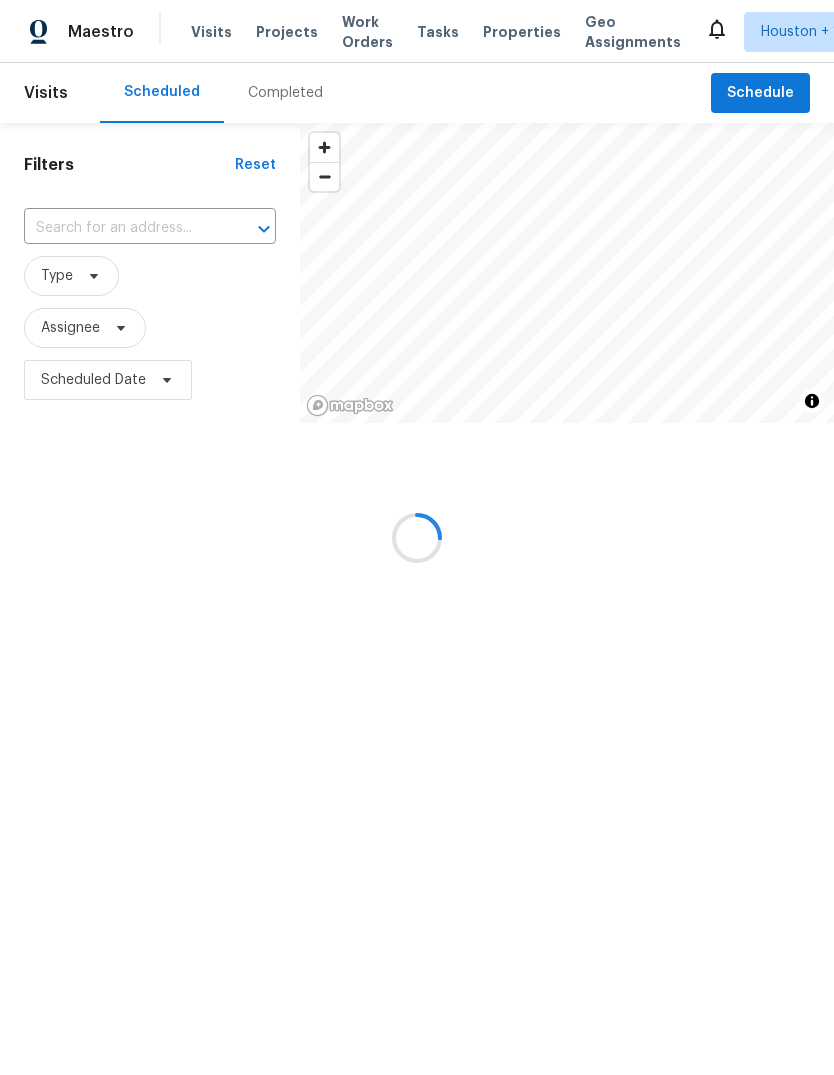 scroll, scrollTop: 0, scrollLeft: 0, axis: both 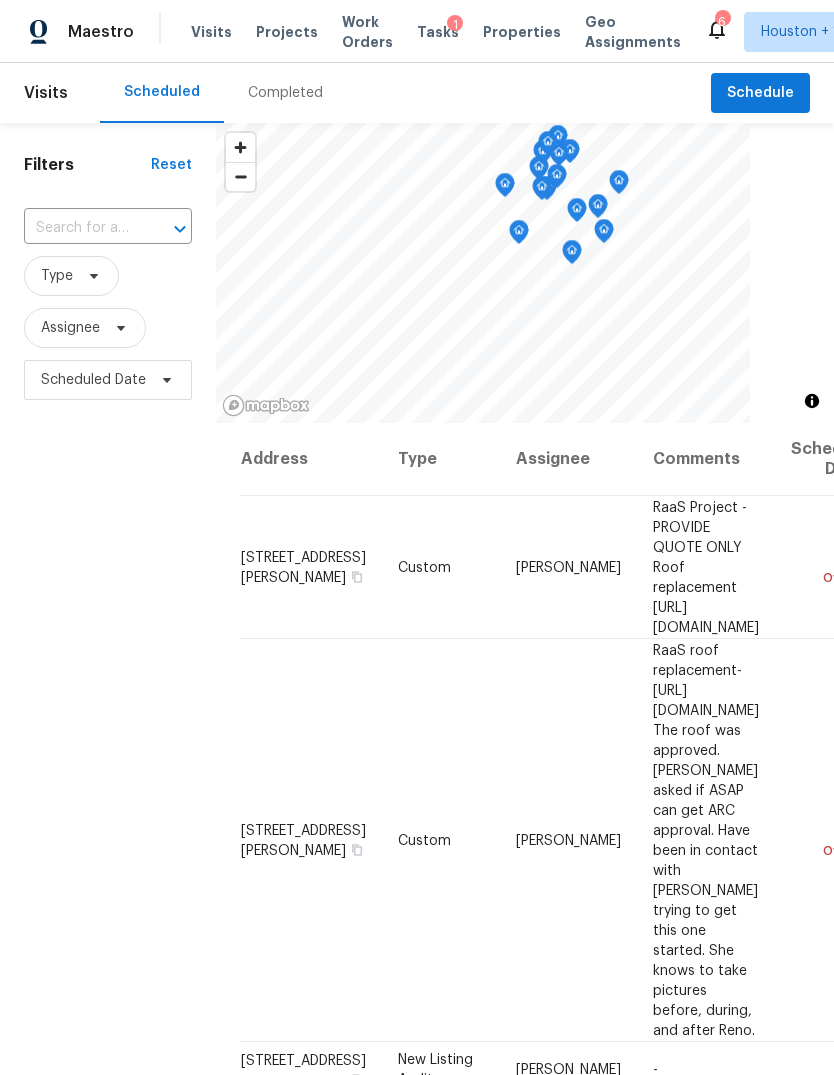 click on "Projects" at bounding box center [287, 32] 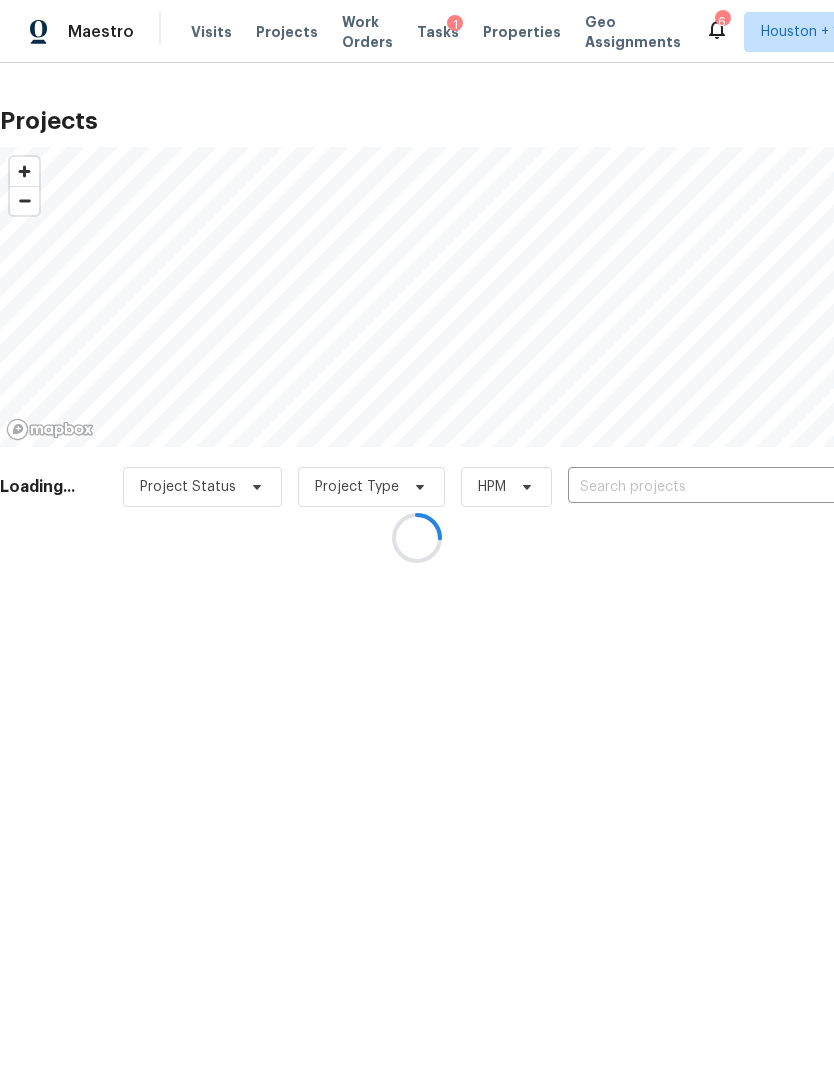 click at bounding box center [417, 537] 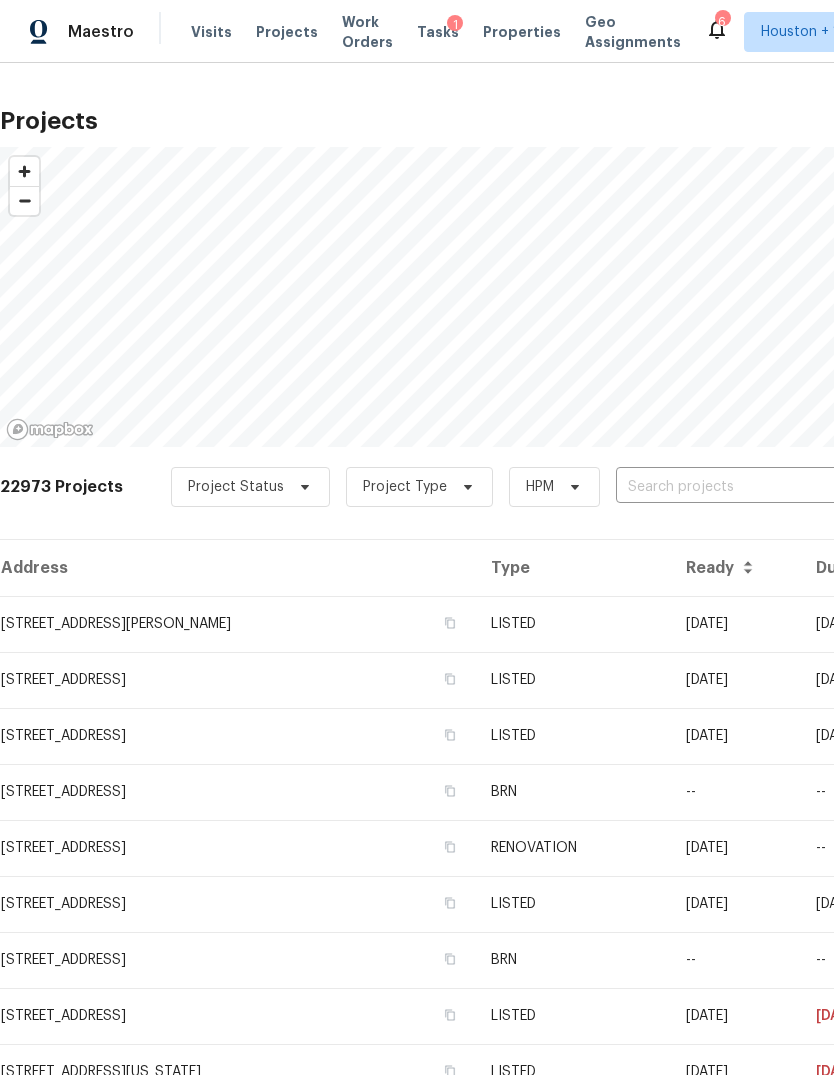 click at bounding box center [730, 487] 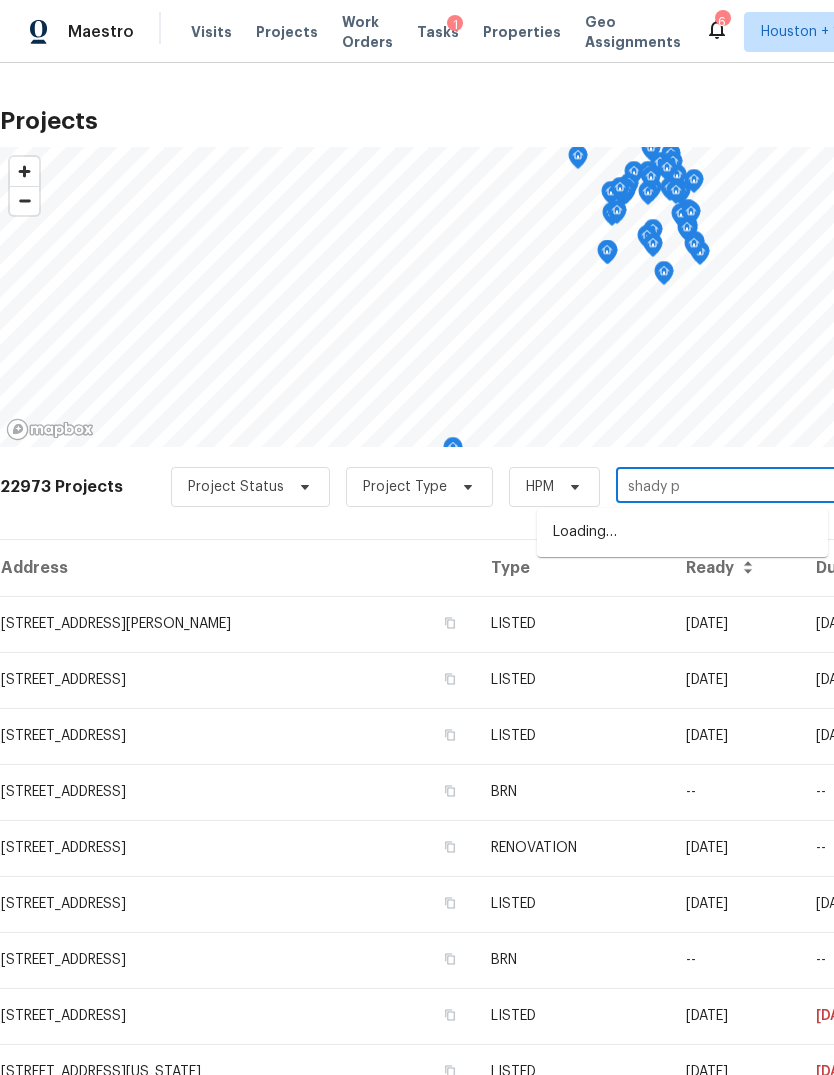 type on "shady pi" 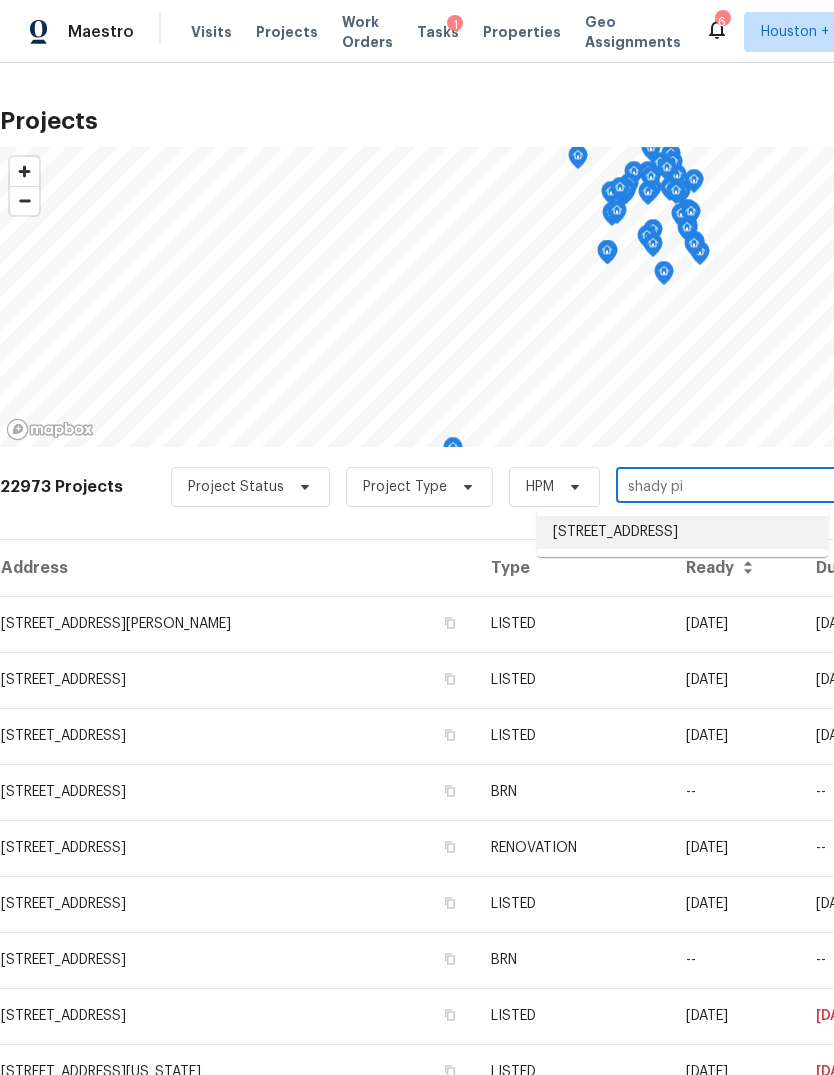click on "[STREET_ADDRESS]" at bounding box center [682, 532] 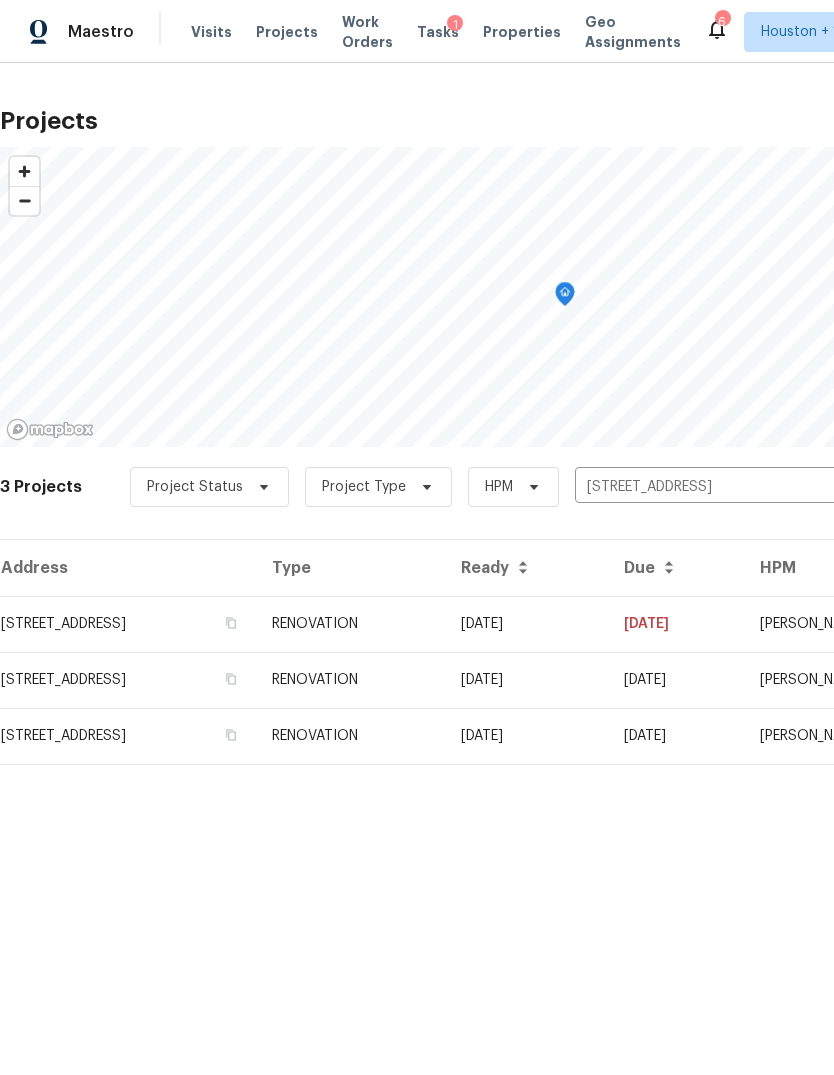 click on "[STREET_ADDRESS]" at bounding box center [128, 680] 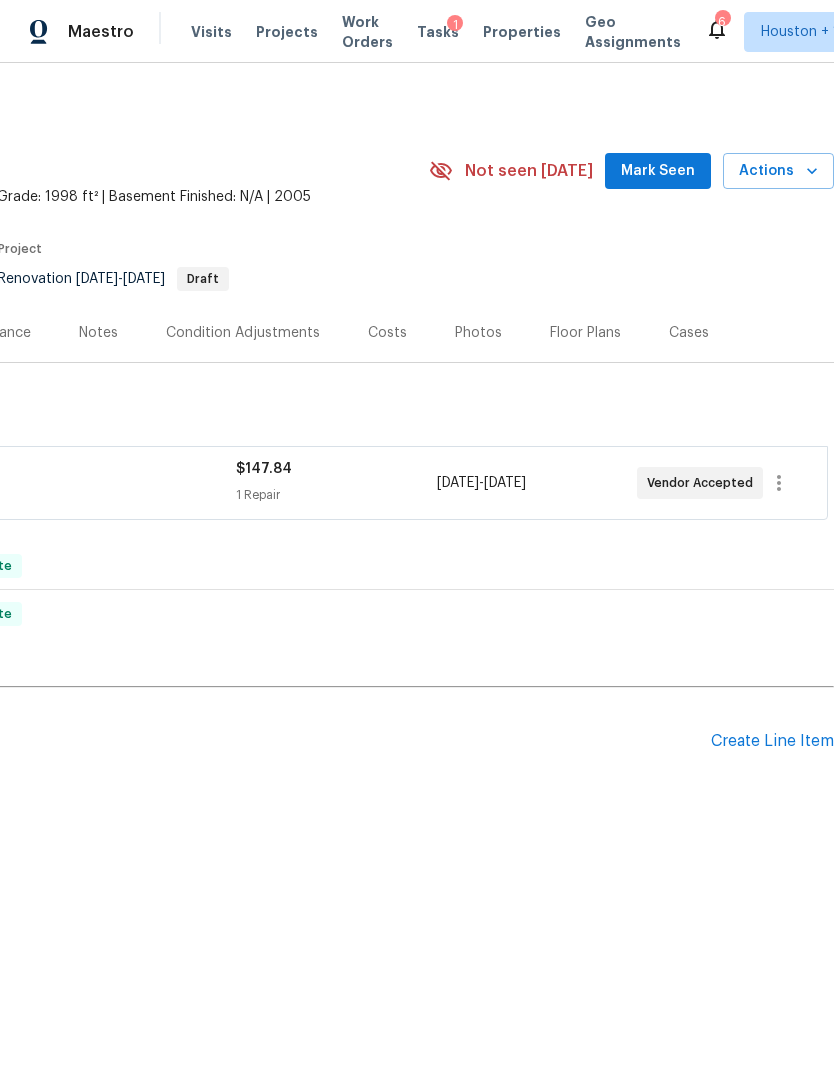 scroll, scrollTop: 0, scrollLeft: 296, axis: horizontal 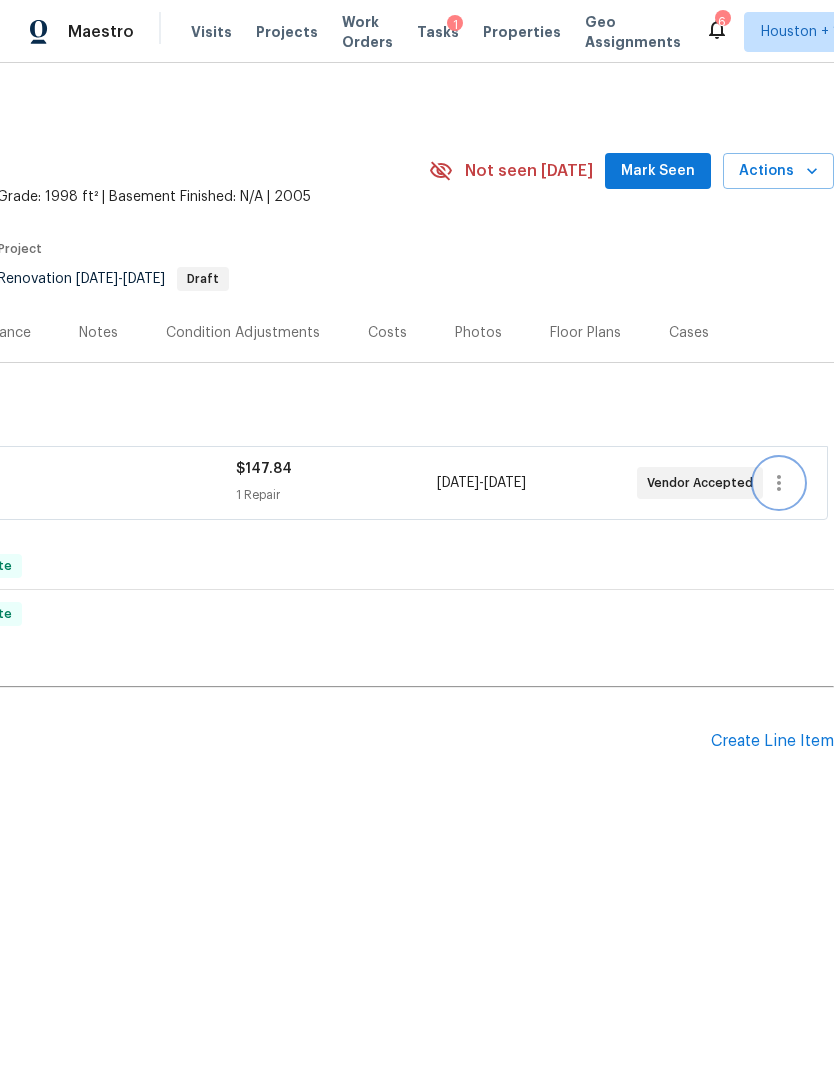 click 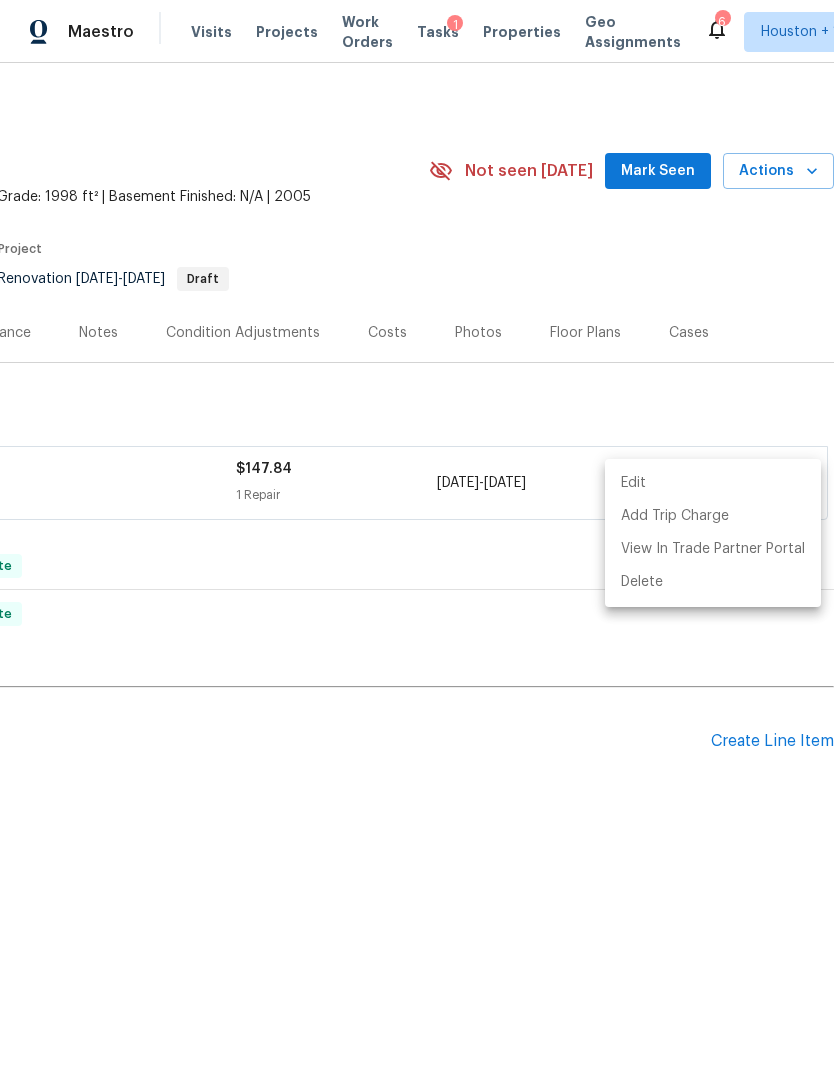 click at bounding box center (417, 537) 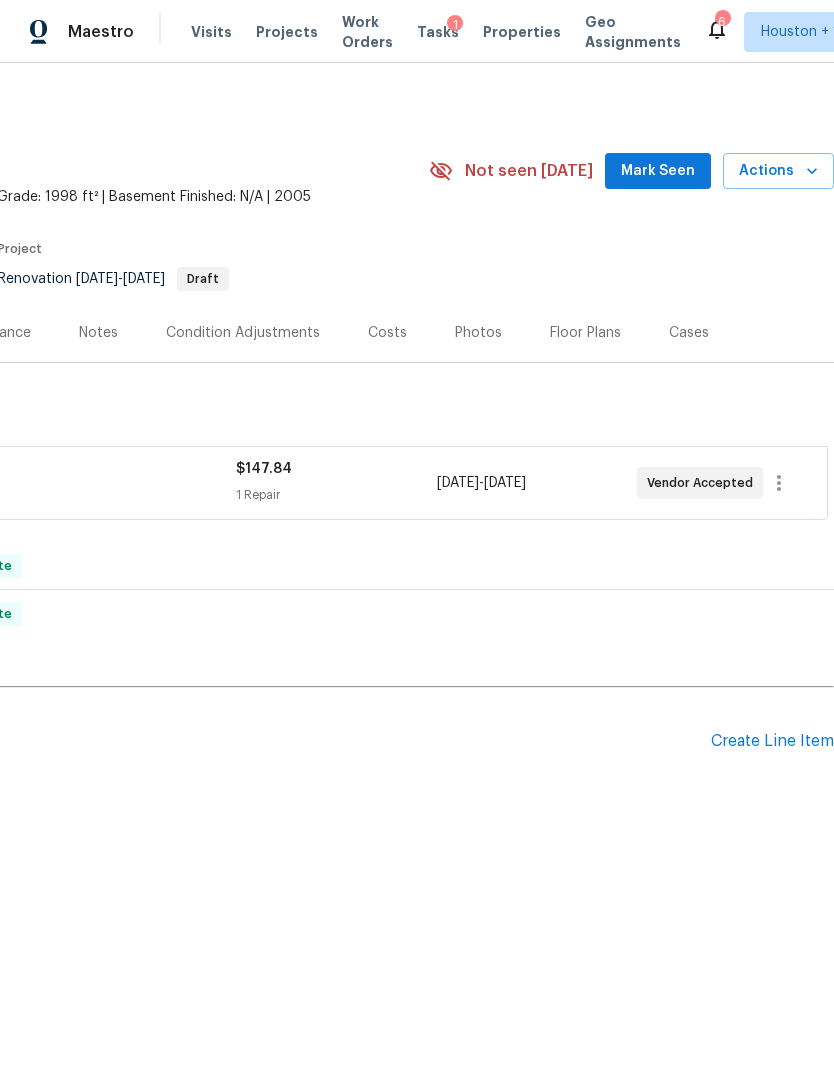 click on "Back to all projects [STREET_ADDRESS] 3 Beds | 2 1/2 Baths | Total: 1998 ft² | Above Grade: 1998 ft² | Basement Finished: N/A | 2005 Not seen [DATE] Mark Seen Actions Last Visit Date [DATE]  by  [PERSON_NAME]   Project Renovation   [DATE]  -  [DATE] Draft Visits Work Orders Maintenance Notes Condition Adjustments Costs Photos Floor Plans Cases RENOVATION   [DATE]  -  [DATE] Draft Redi Carpet Inc FLOORING $147.84 1 Repair [DATE]  -  [DATE] Vendor Accepted RENOVATION   [DATE]  -  [DATE] Complete Surface Innovations Services LLC GENERAL_CONTRACTOR, OD_SELECT $75.00 1 Repair [DATE]  -  [DATE] Complete RENOVATION   [DATE]  -  [DATE] Complete Centralized Purchasing PAINTING, APPLIANCE, CABINETS, OD_SELECT $827.50 3 Repairs [DATE]  -  [DATE] Complete Redi Carpet Inc FLOORING $1,447.00 2 Repairs [DATE]  -  [DATE] Complete ASAP Roof Repair LLC FOUNDATION, ROOF, BRN_AND_LRR $9,914.40 1 Repair [DATE]  -  [DATE] Complete Surface Innovations Services LLC  -" at bounding box center [269, 455] 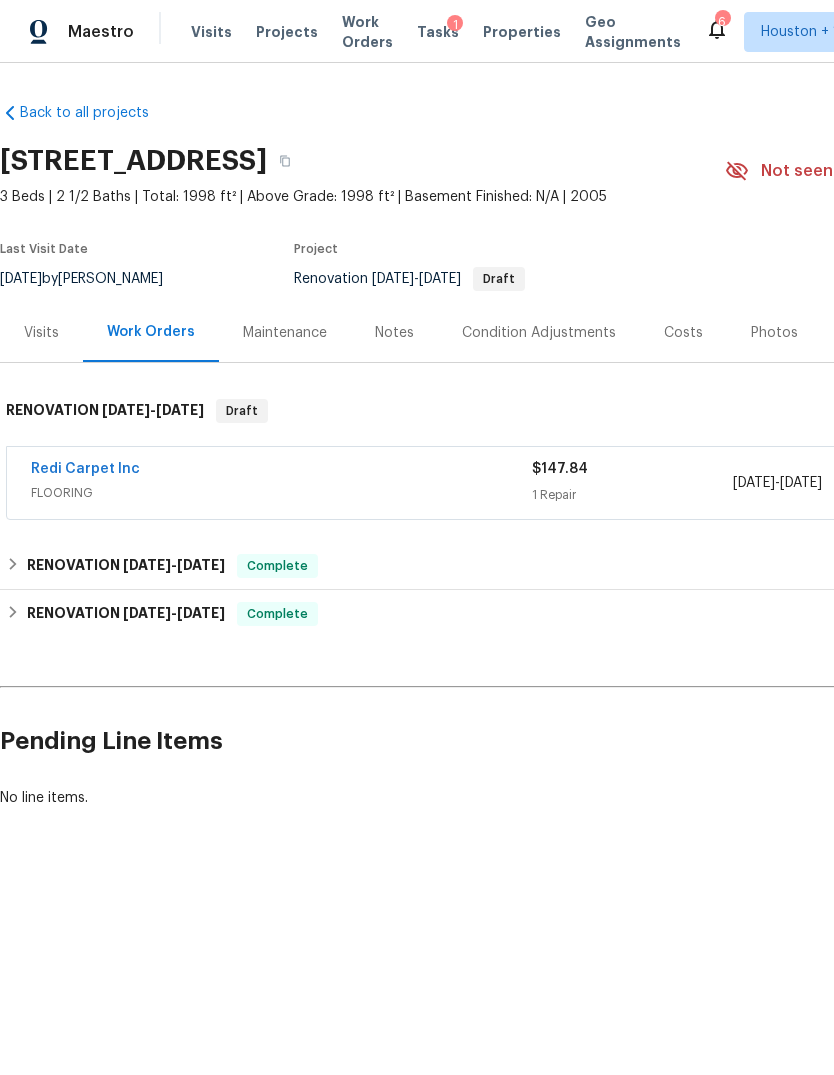 scroll, scrollTop: 0, scrollLeft: 0, axis: both 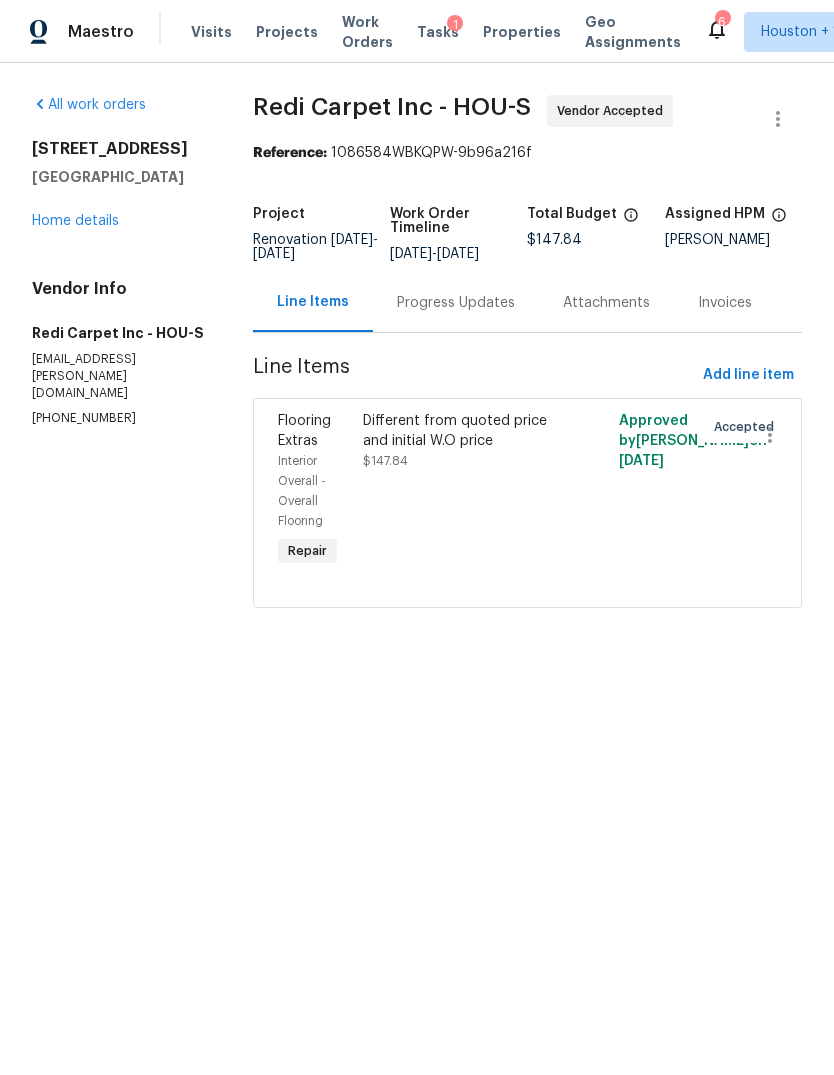click on "Different from quoted price and initial W.O price" at bounding box center [463, 431] 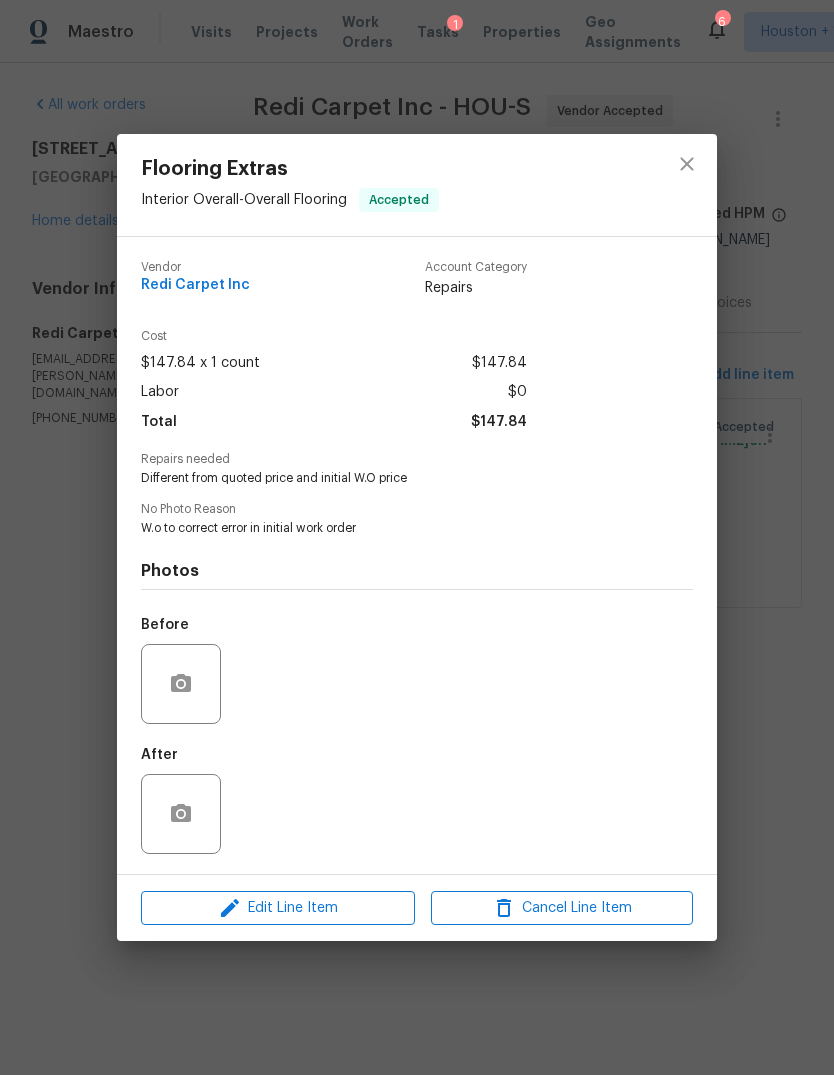 click on "Flooring Extras Interior Overall  -  Overall Flooring Accepted Vendor Redi Carpet Inc Account Category Repairs Cost $147.84 x 1 count $147.84 Labor $0 Total $147.84 Repairs needed Different from quoted price and initial W.O price No Photo Reason W.o to correct error in initial work order Photos Before After  Edit Line Item  Cancel Line Item" at bounding box center [417, 537] 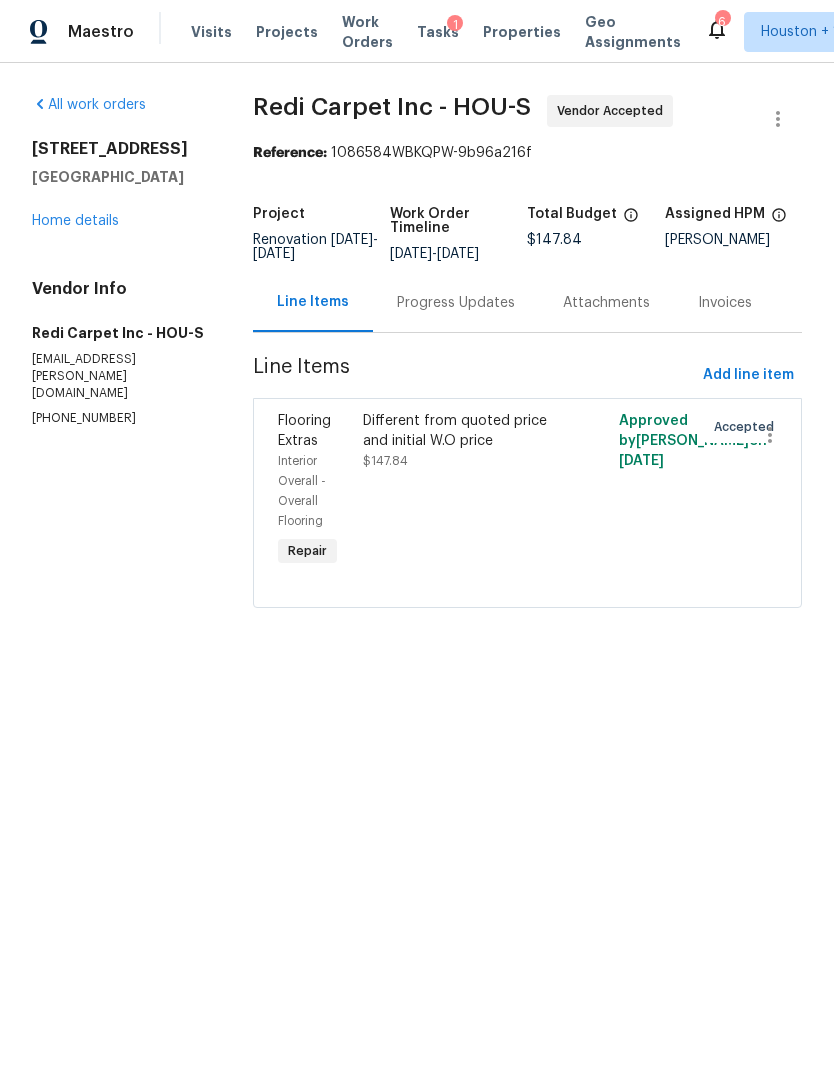 click on "Home details" at bounding box center [75, 221] 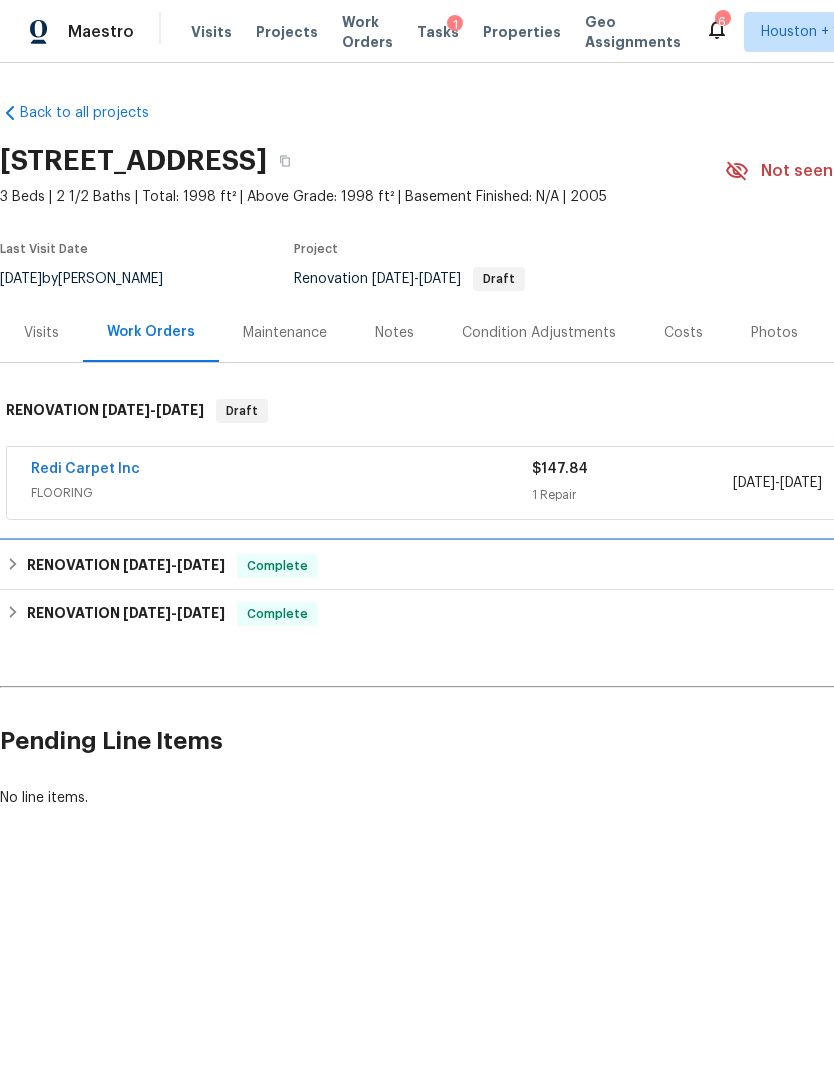 click on "RENOVATION   [DATE]  -  [DATE] Complete" at bounding box center [565, 566] 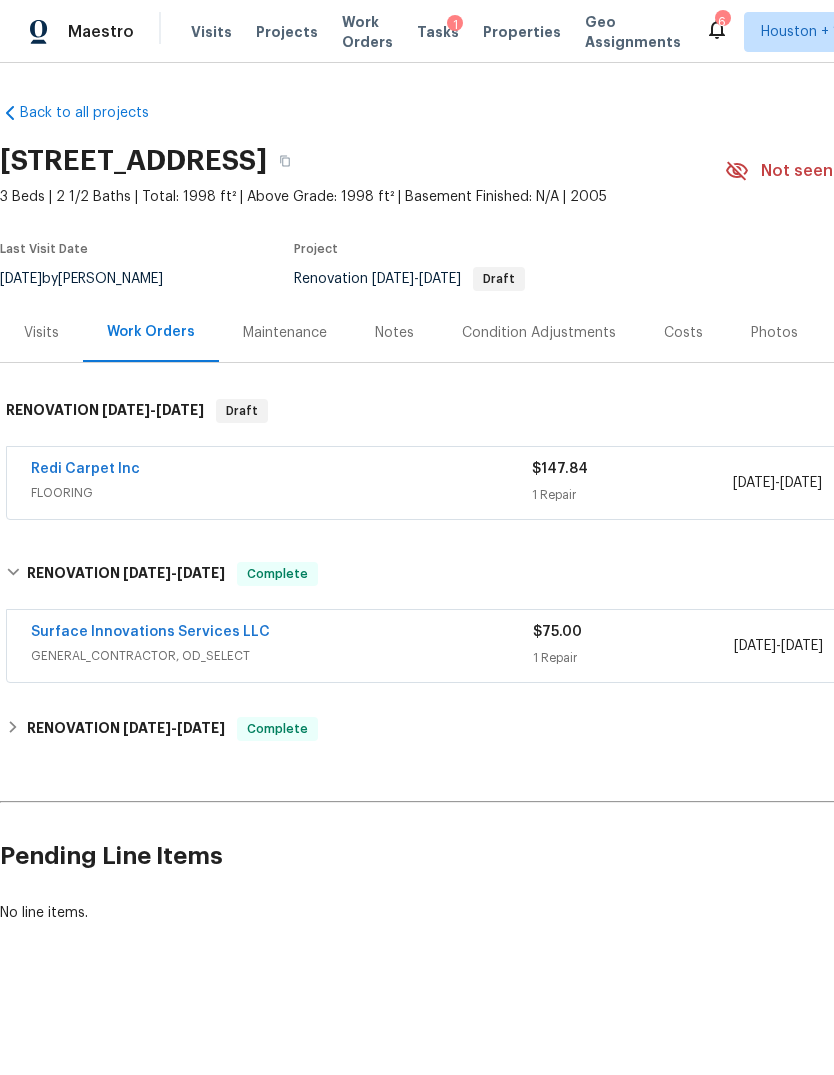 click on "Surface Innovations Services LLC" at bounding box center [150, 632] 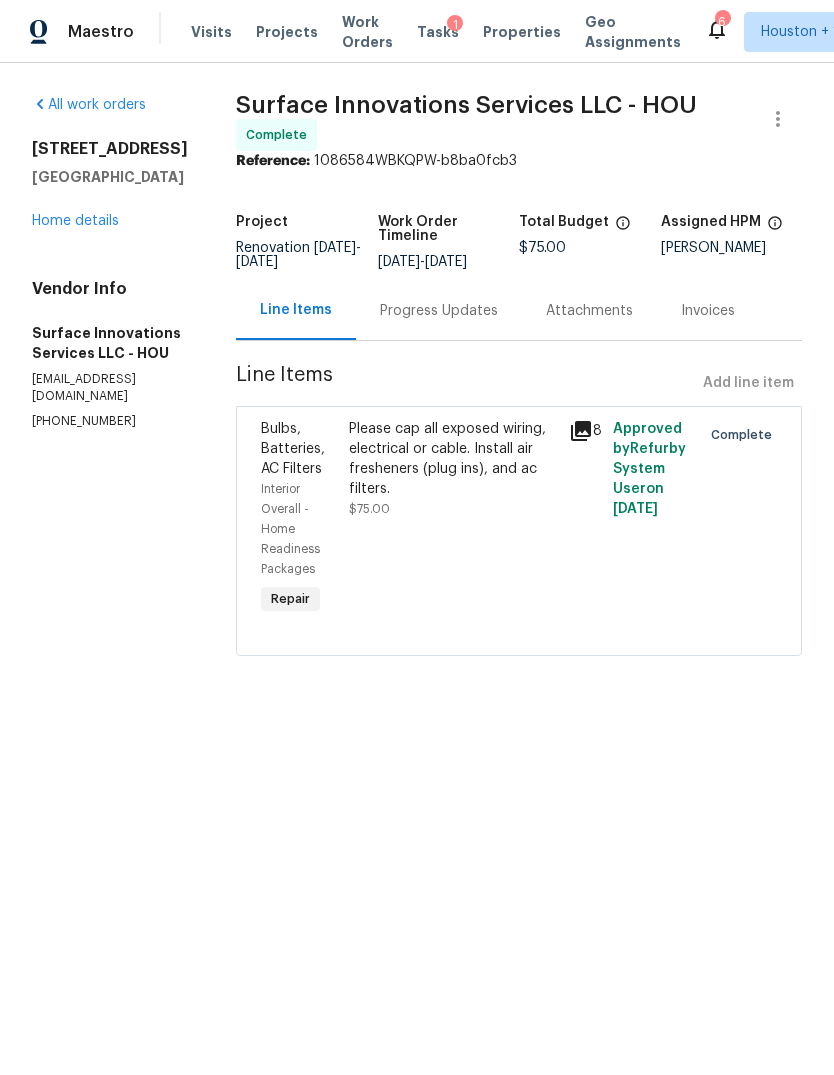 click on "Home details" at bounding box center (75, 221) 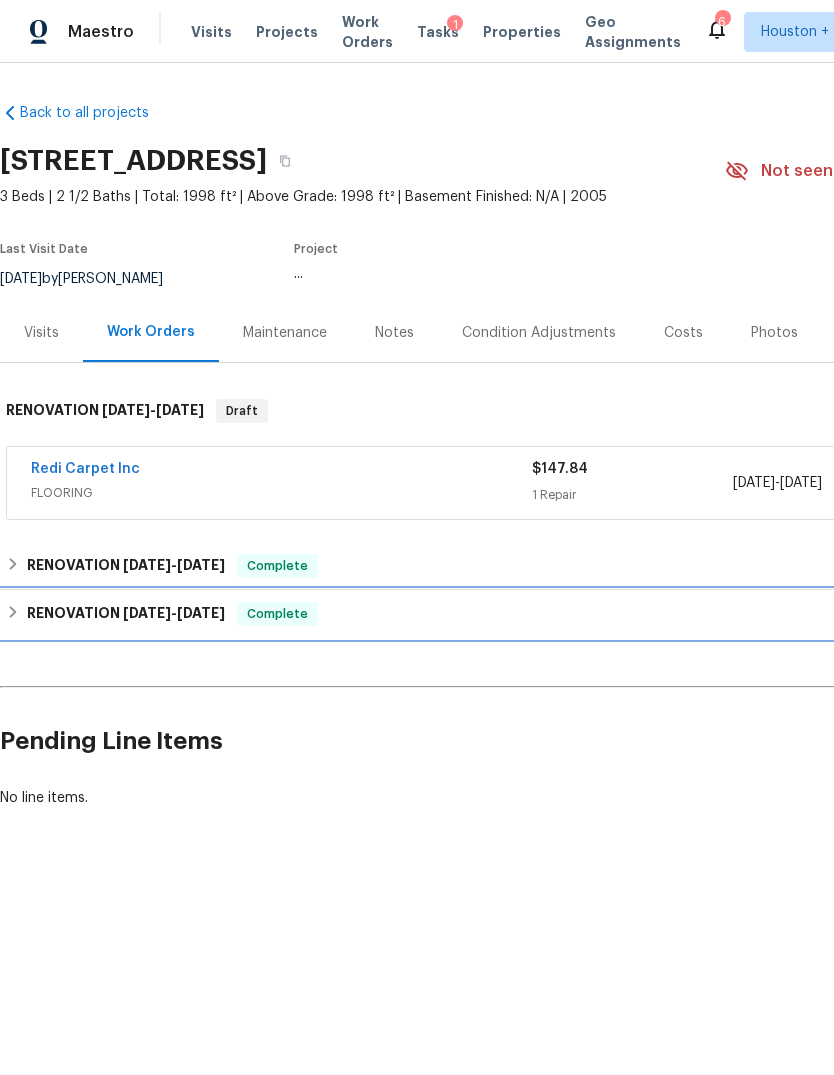 click on "RENOVATION   [DATE]  -  [DATE]" at bounding box center (126, 614) 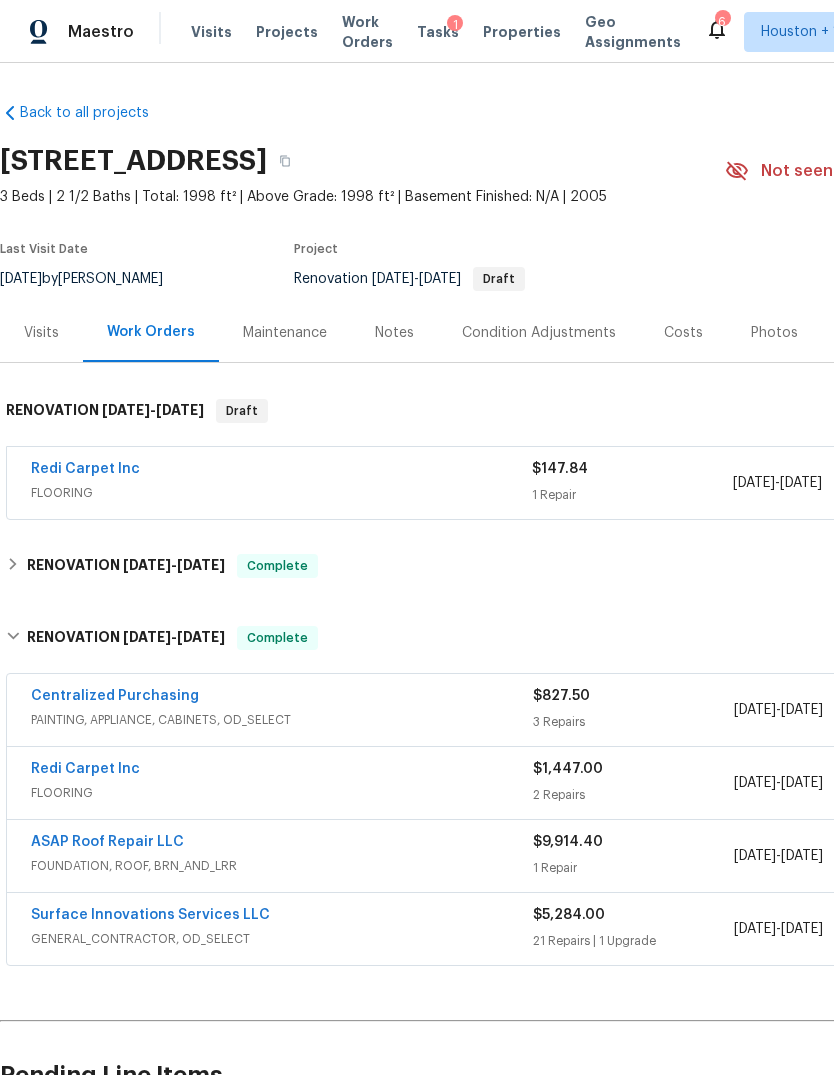 click on "PAINTING, APPLIANCE, CABINETS, OD_SELECT" at bounding box center [282, 720] 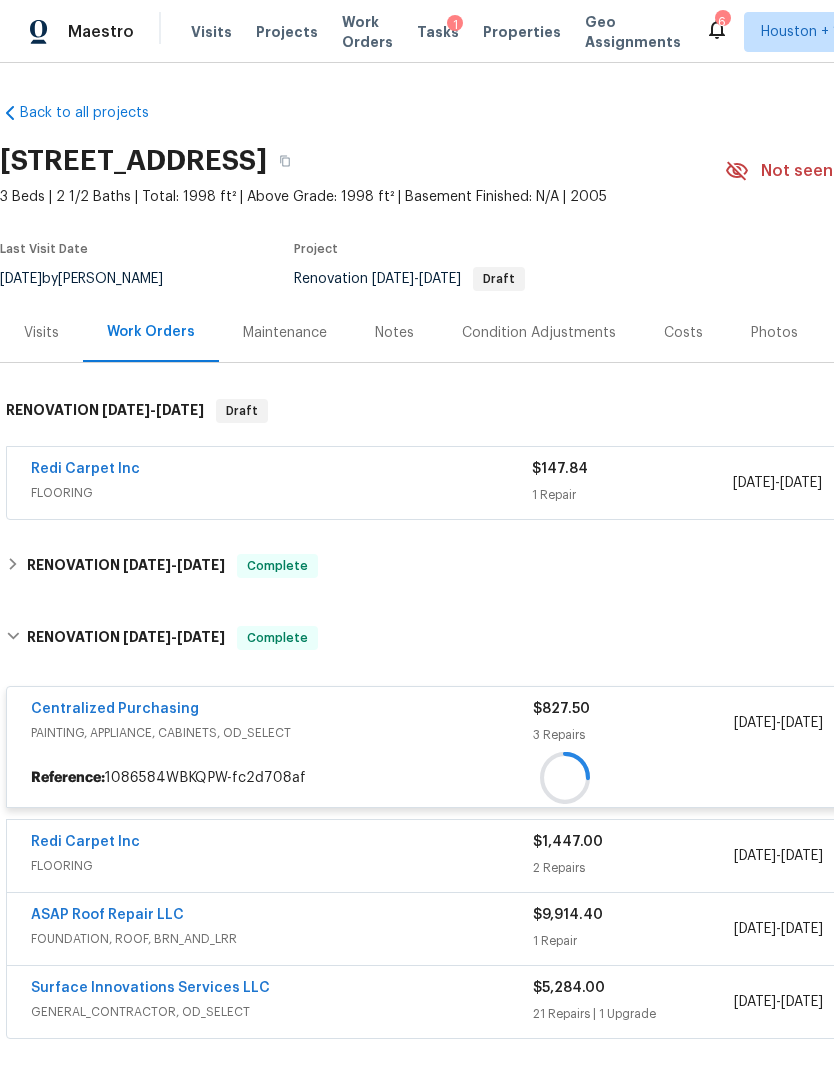 click on "Centralized Purchasing" at bounding box center [282, 711] 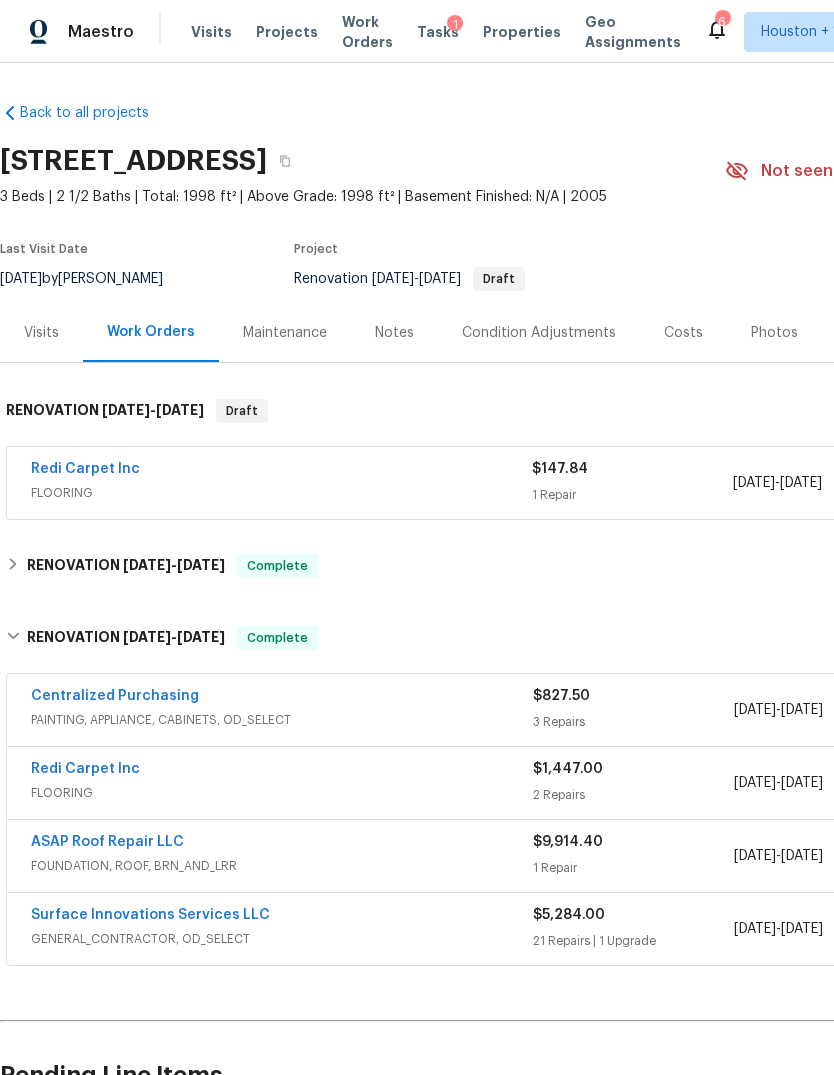 click on "Centralized Purchasing" at bounding box center [115, 696] 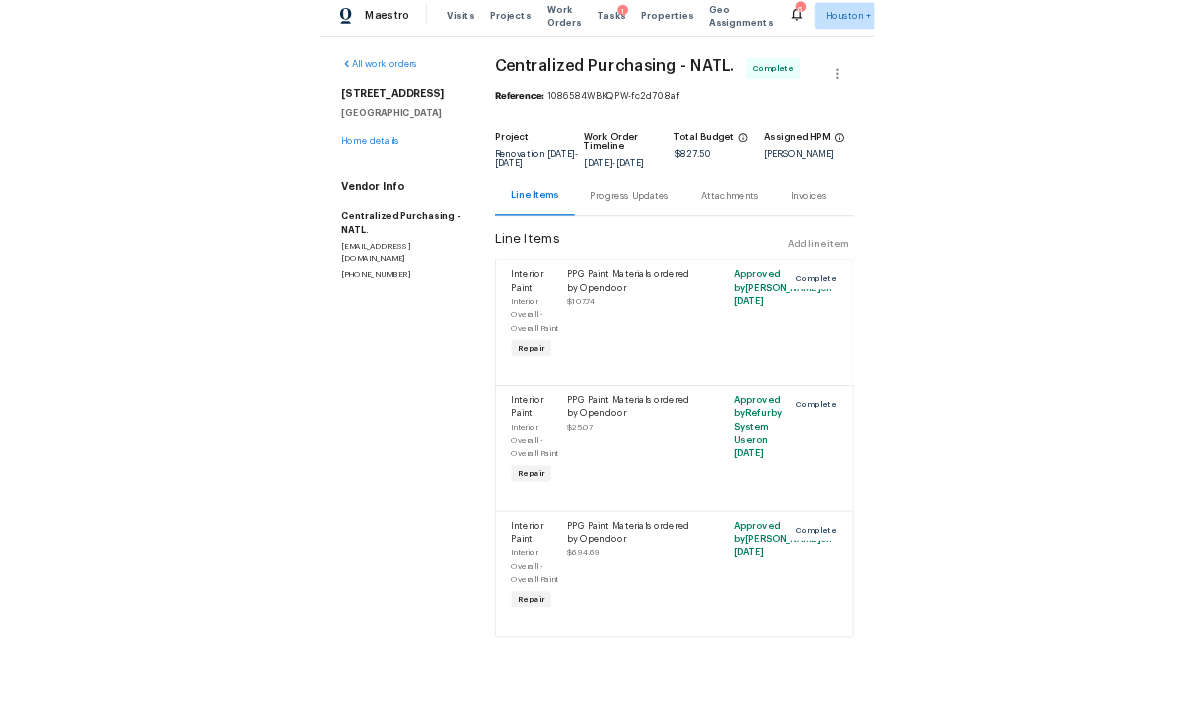 scroll, scrollTop: 0, scrollLeft: 0, axis: both 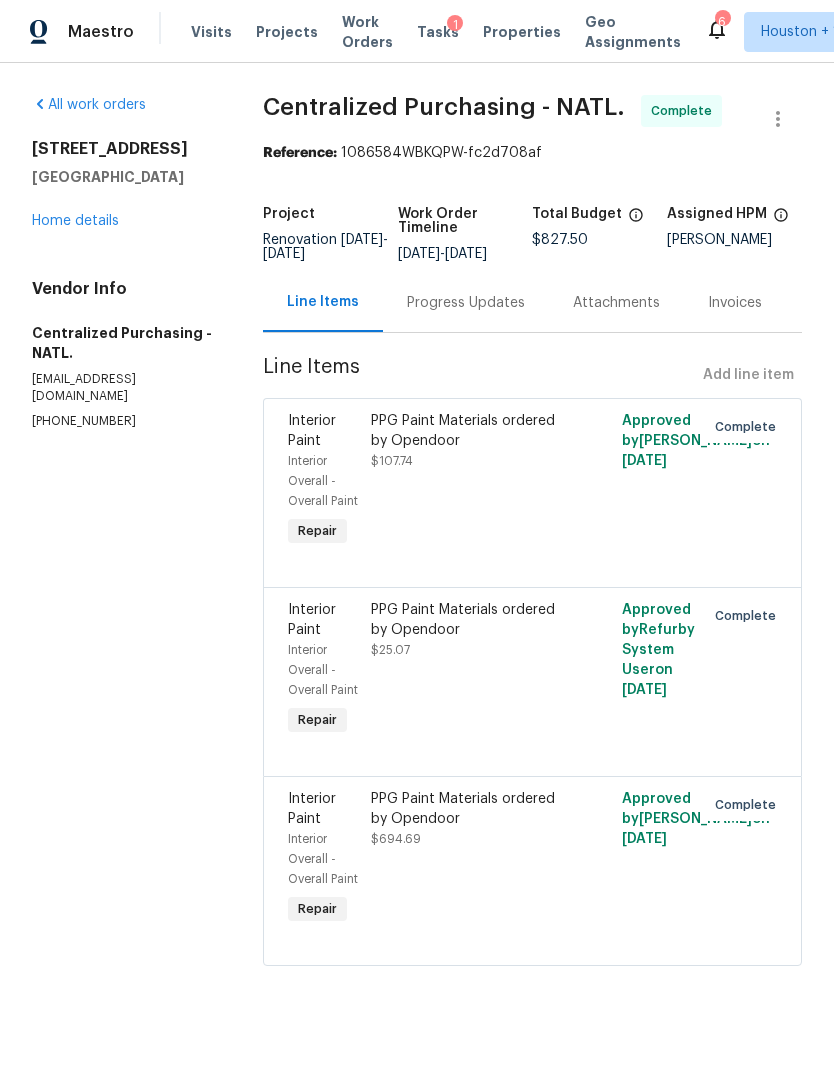 click on "Home details" at bounding box center (75, 221) 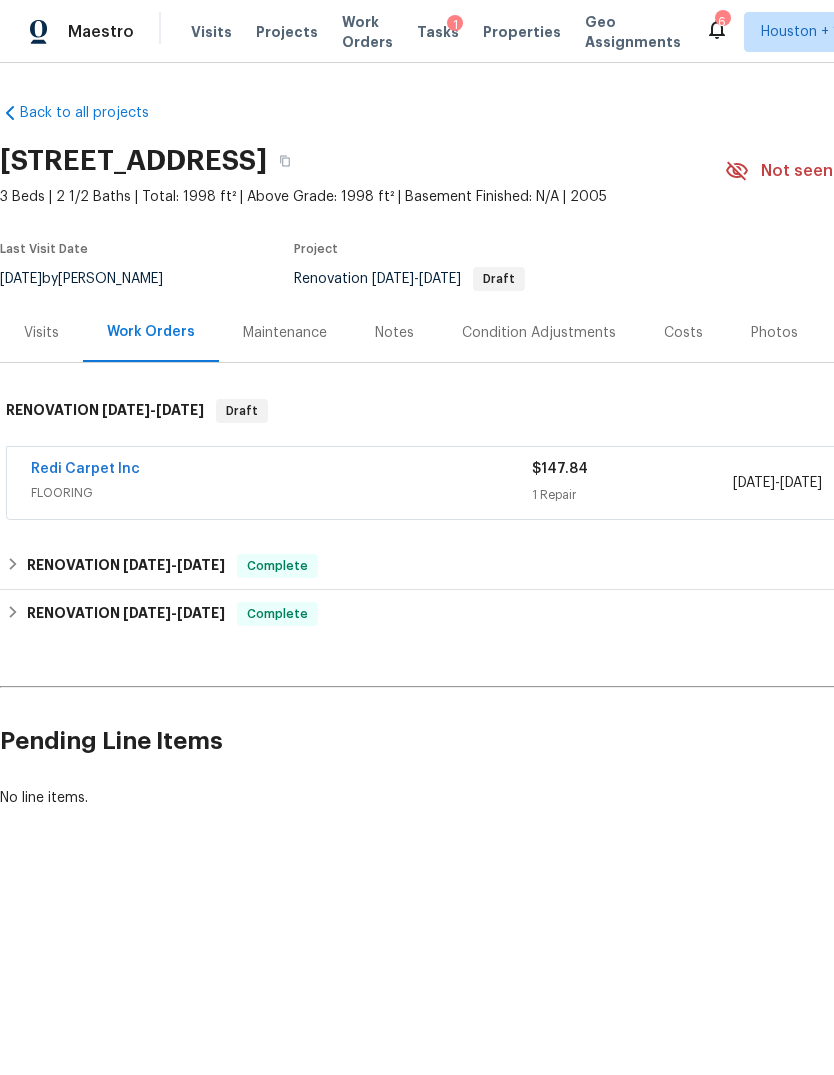 click on "[DATE]" at bounding box center (754, 483) 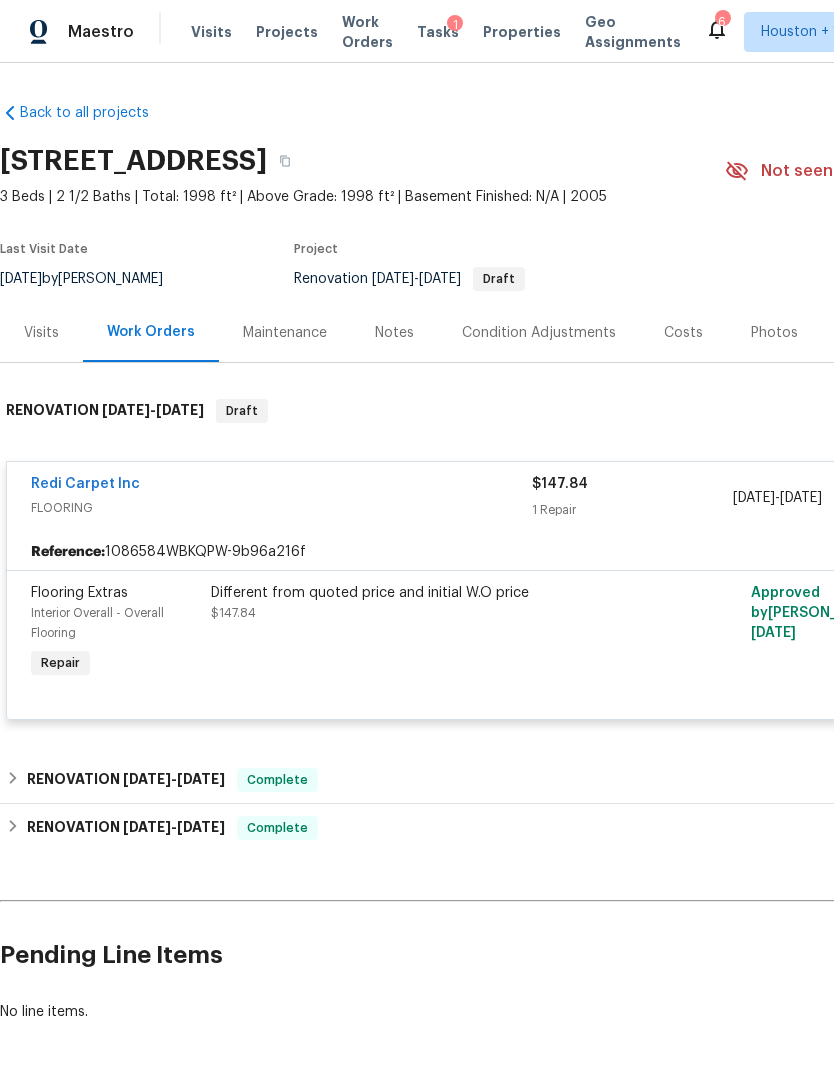 click on "Redi Carpet Inc" at bounding box center [85, 484] 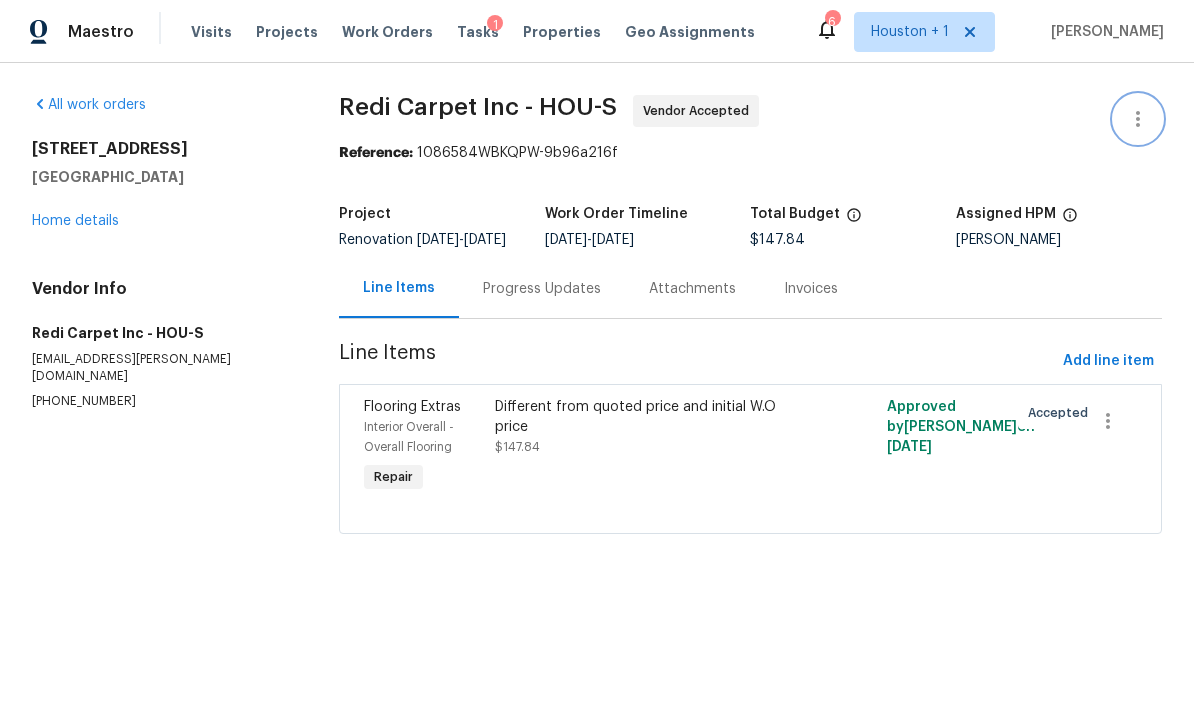 click 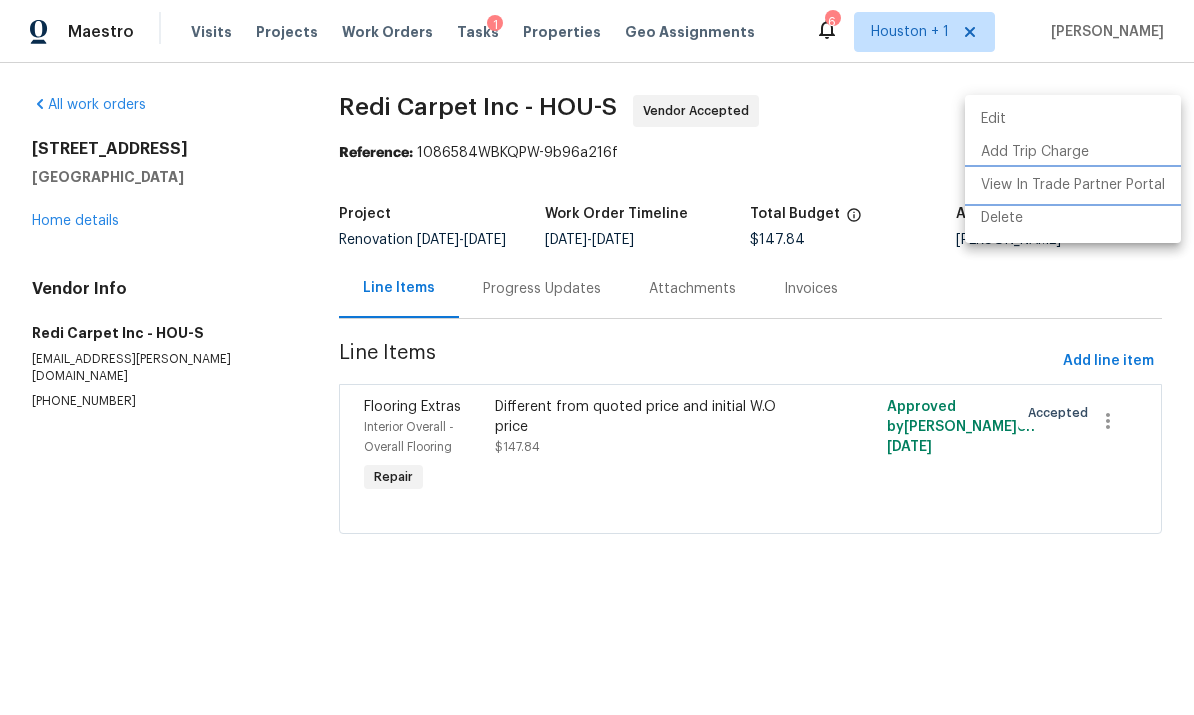 click on "View In Trade Partner Portal" at bounding box center (1073, 185) 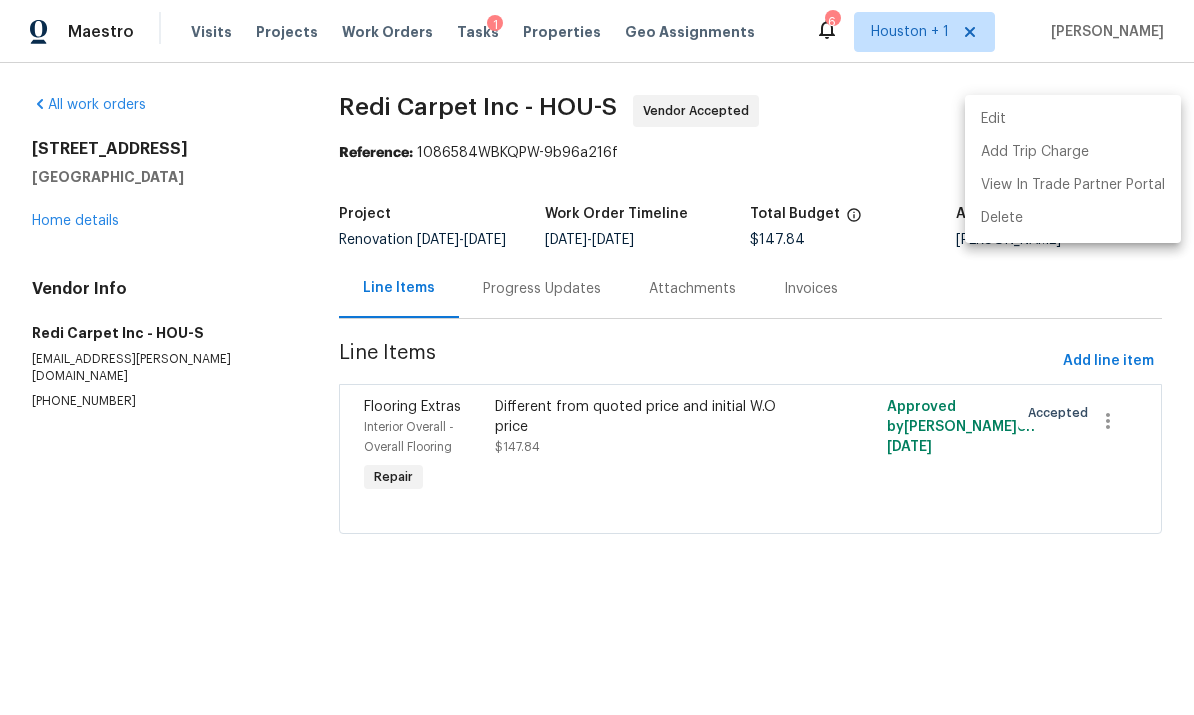 click at bounding box center (597, 357) 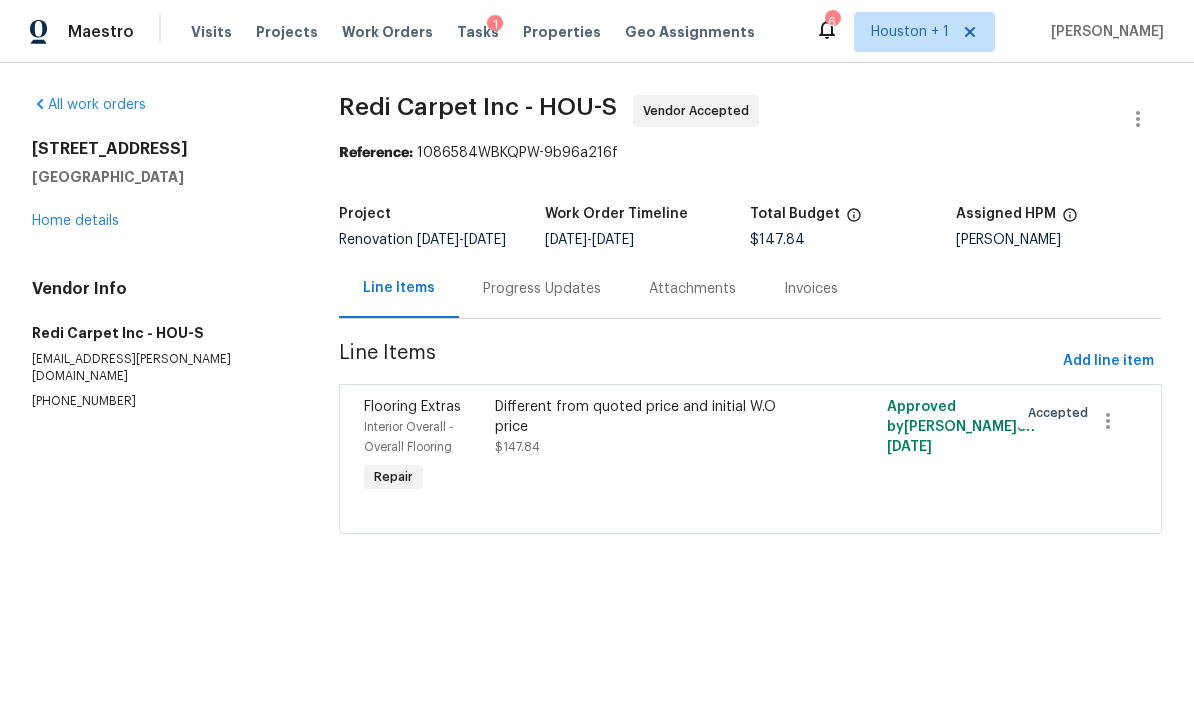 click on "Home details" at bounding box center (75, 221) 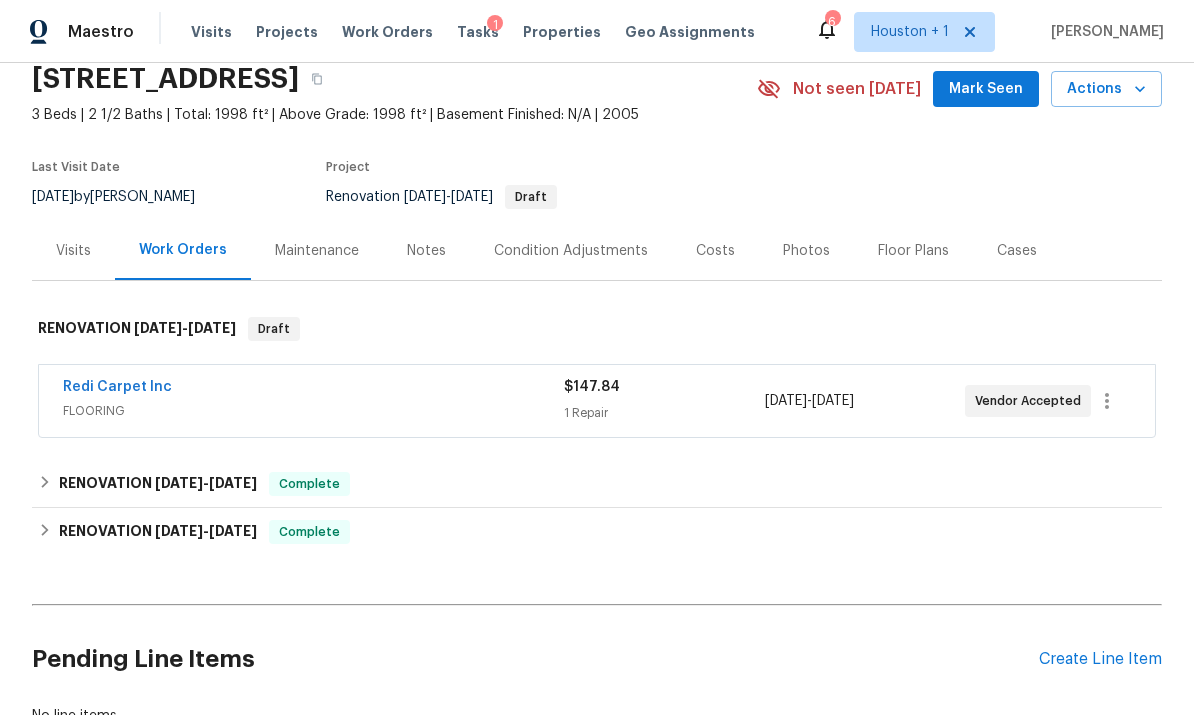 scroll, scrollTop: 81, scrollLeft: 0, axis: vertical 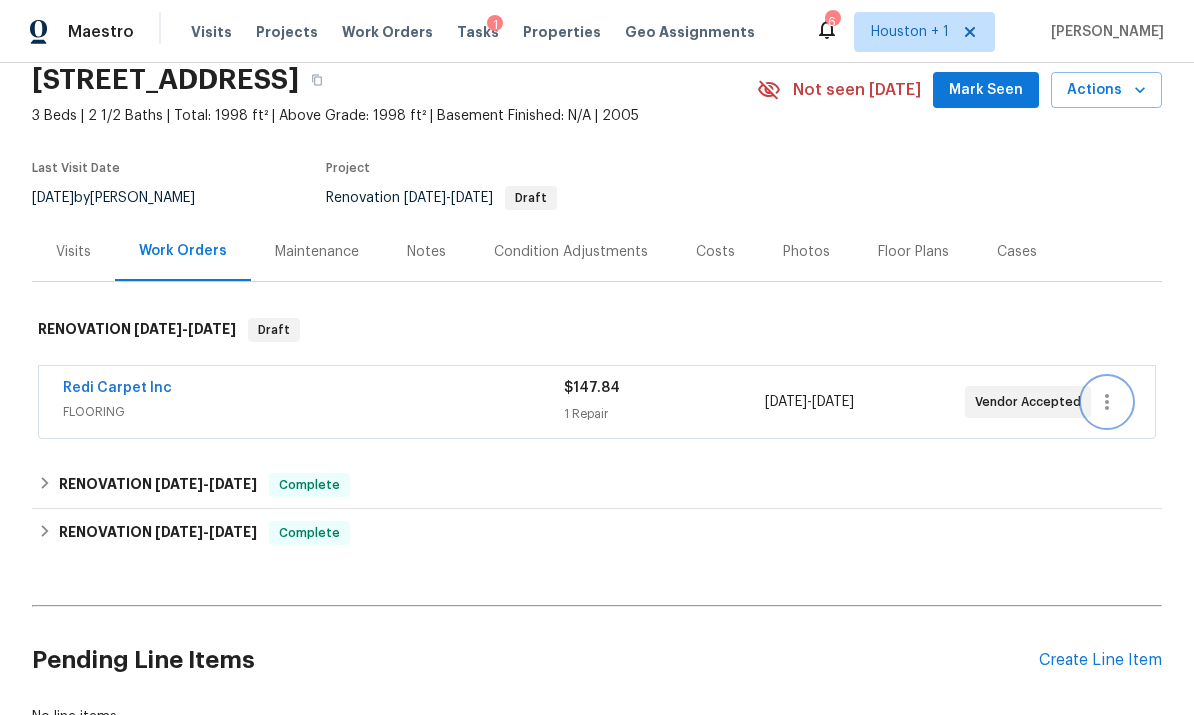 click 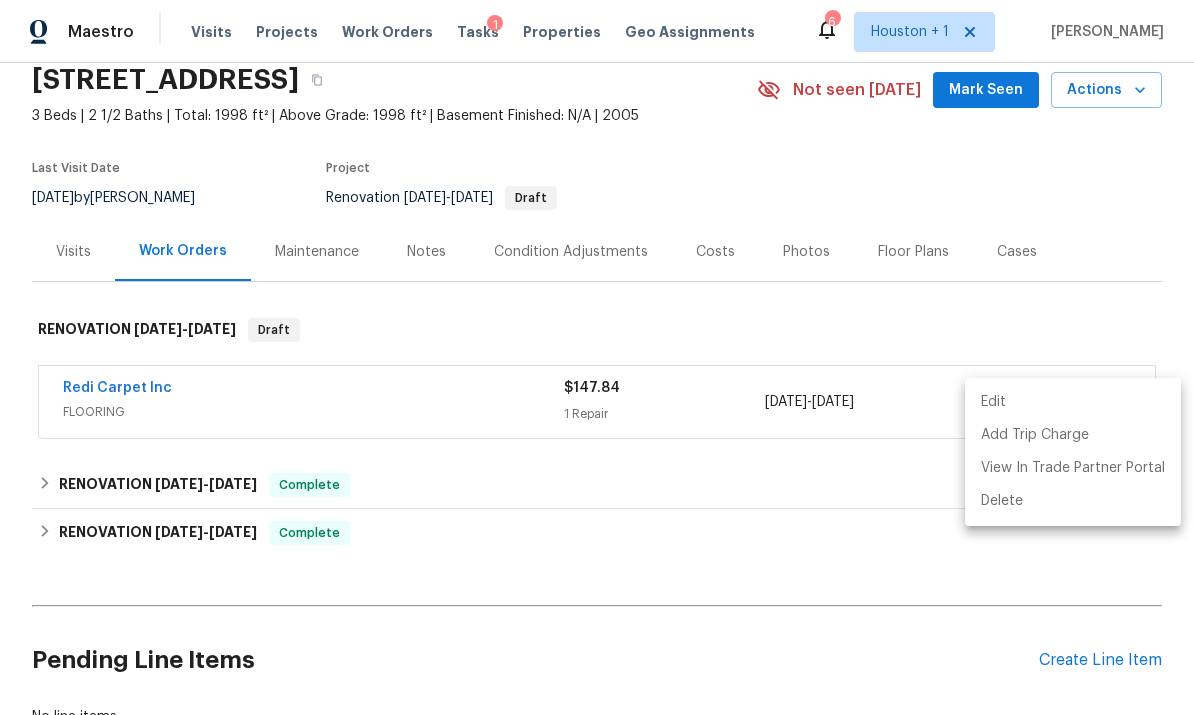 click at bounding box center [597, 357] 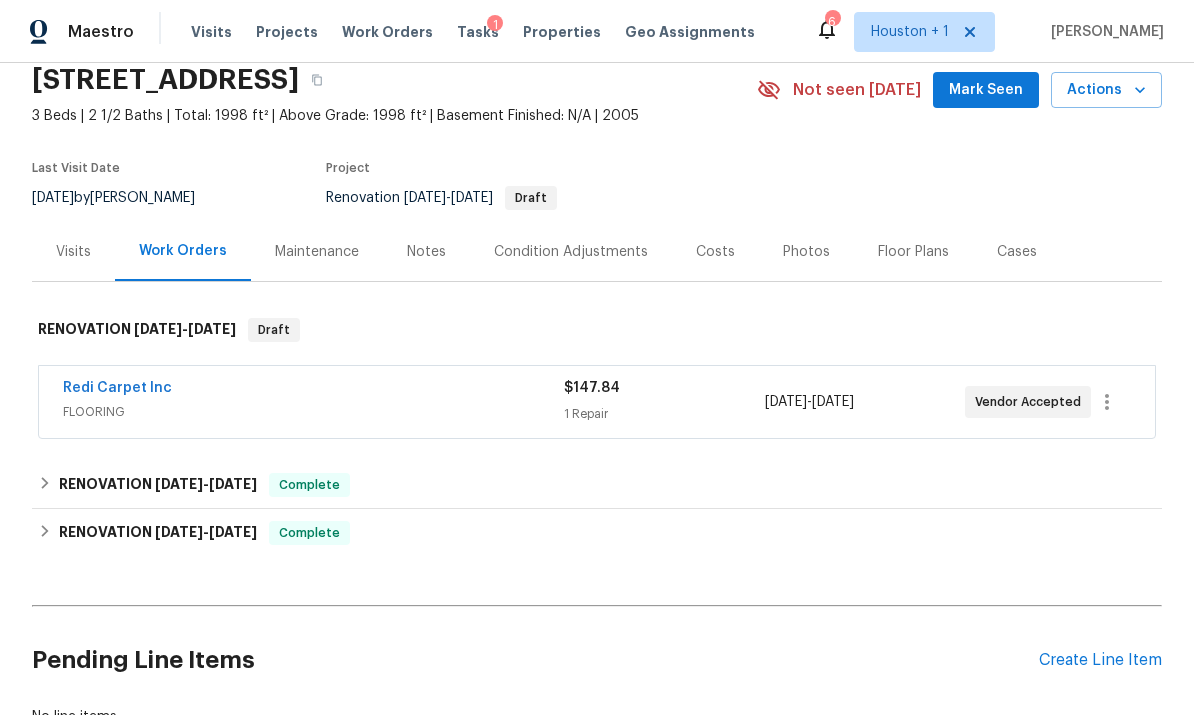 click on "FLOORING" at bounding box center [313, 412] 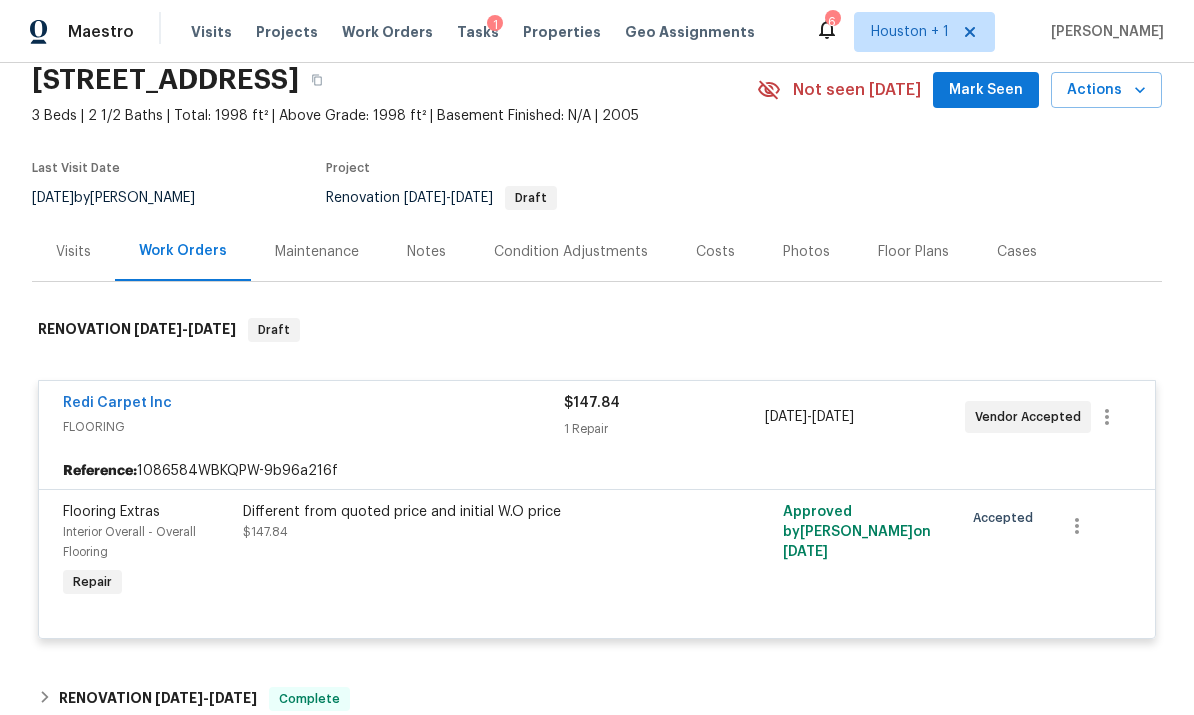 click on "Redi Carpet Inc FLOORING $147.84 1 Repair [DATE]  -  [DATE] Vendor Accepted" at bounding box center (597, 417) 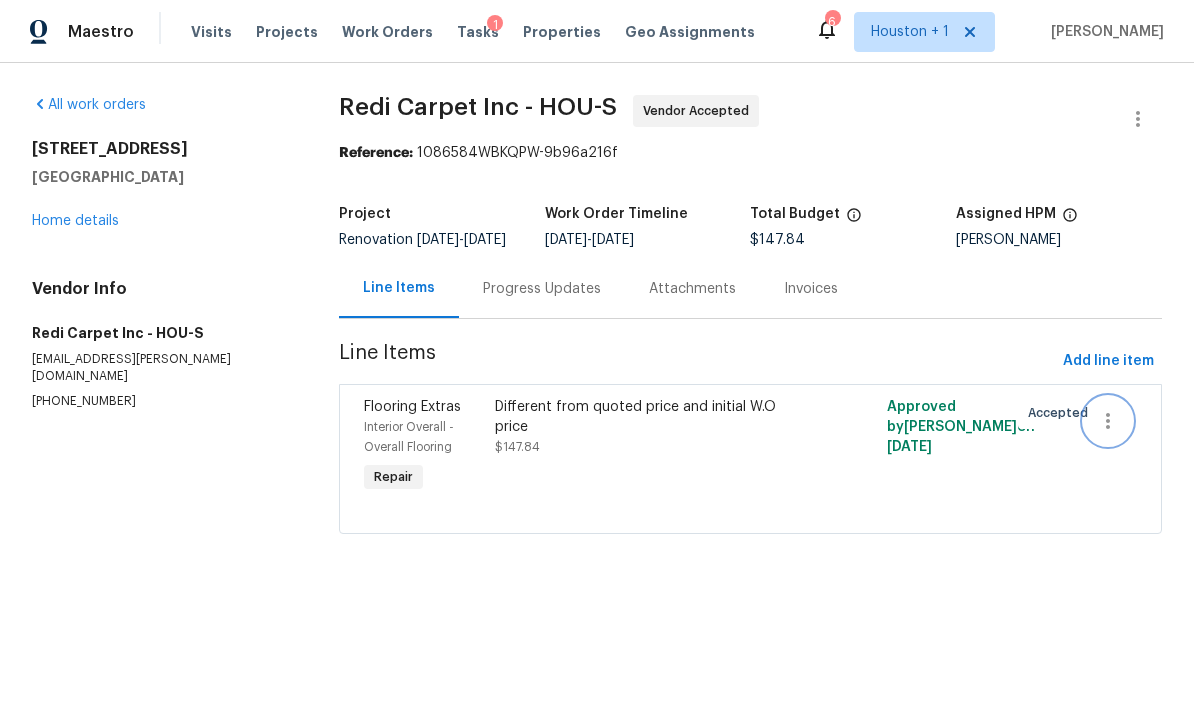 click at bounding box center (1108, 421) 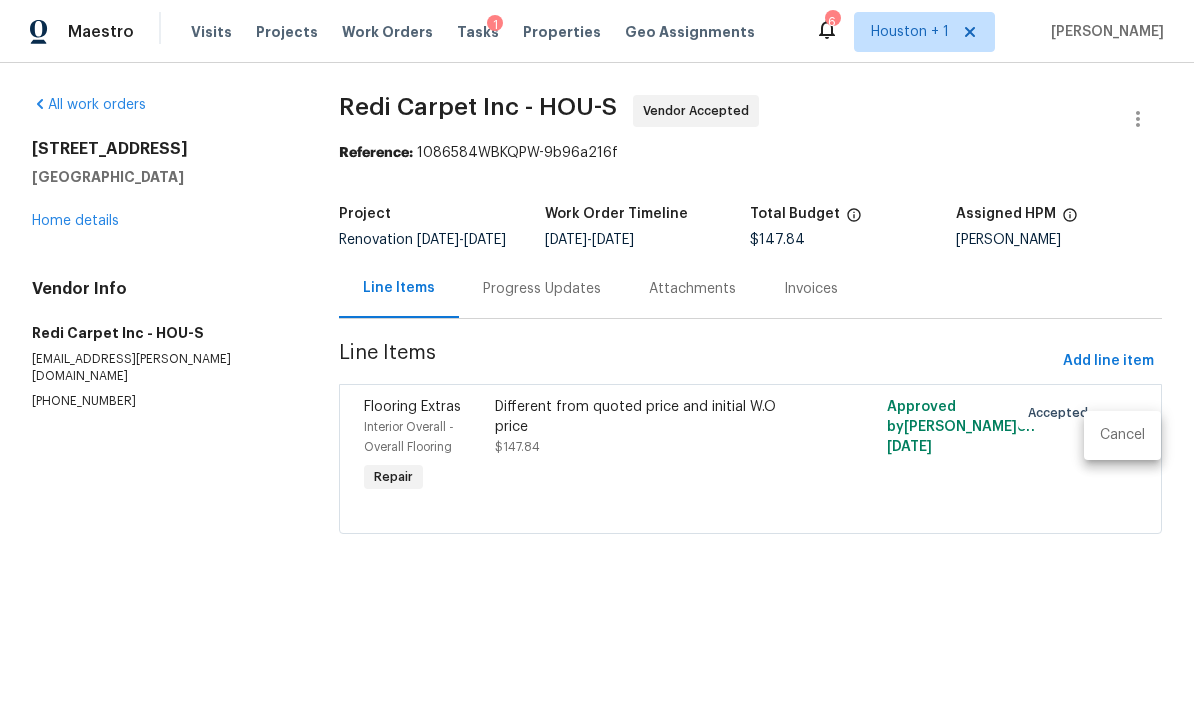 click at bounding box center (597, 357) 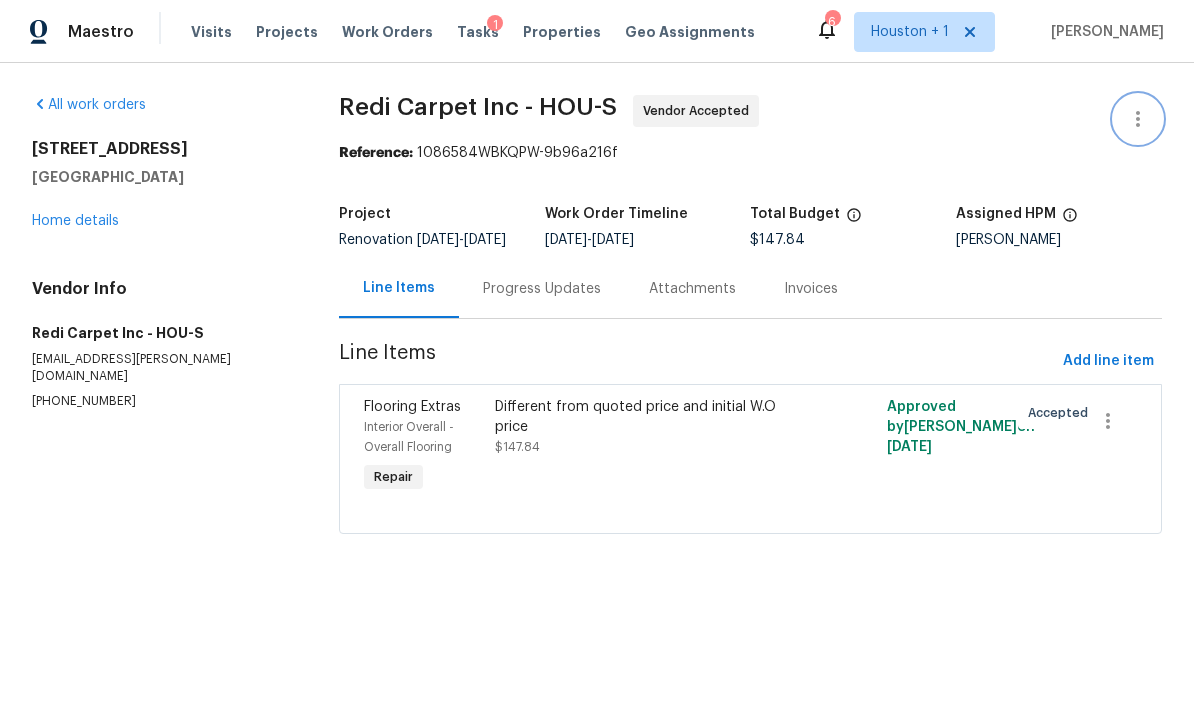 click 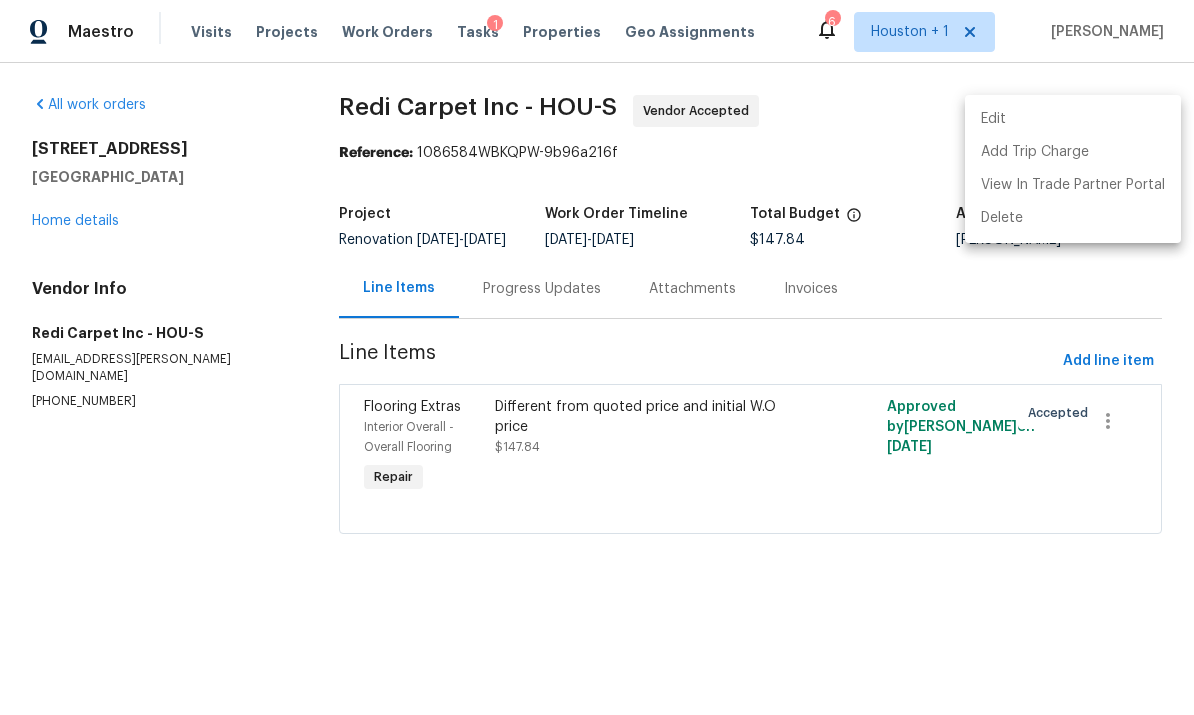 click on "Edit" at bounding box center [1073, 119] 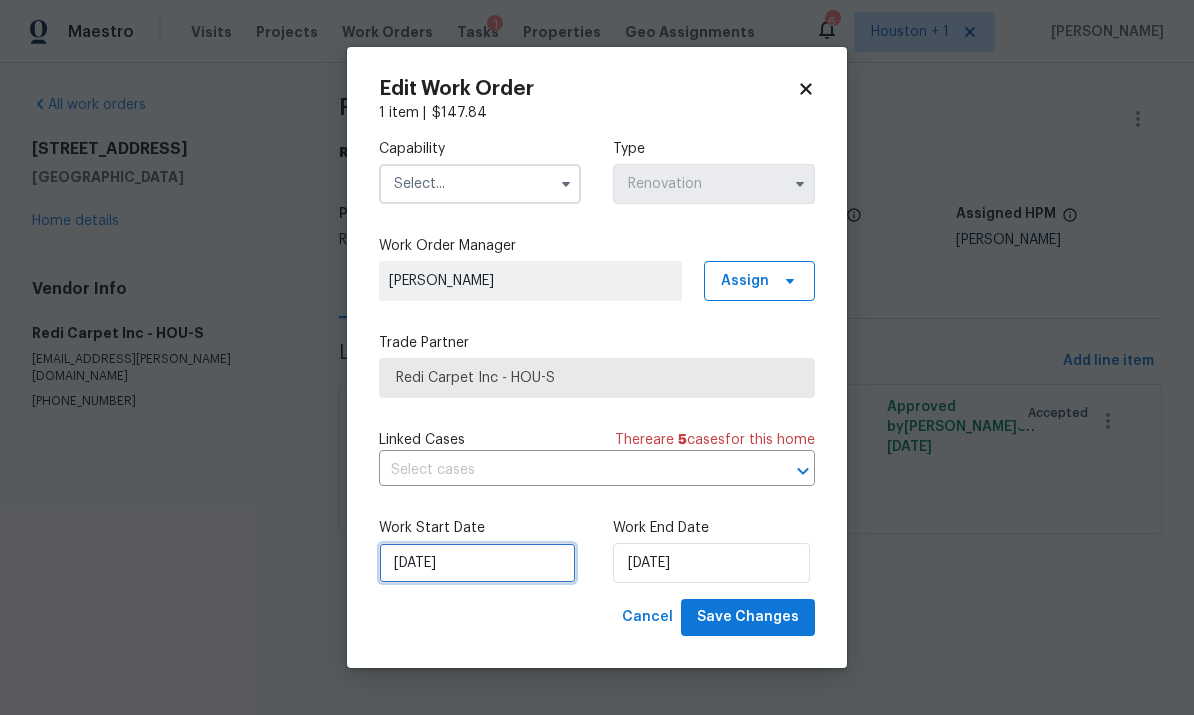 click on "[DATE]" at bounding box center (477, 563) 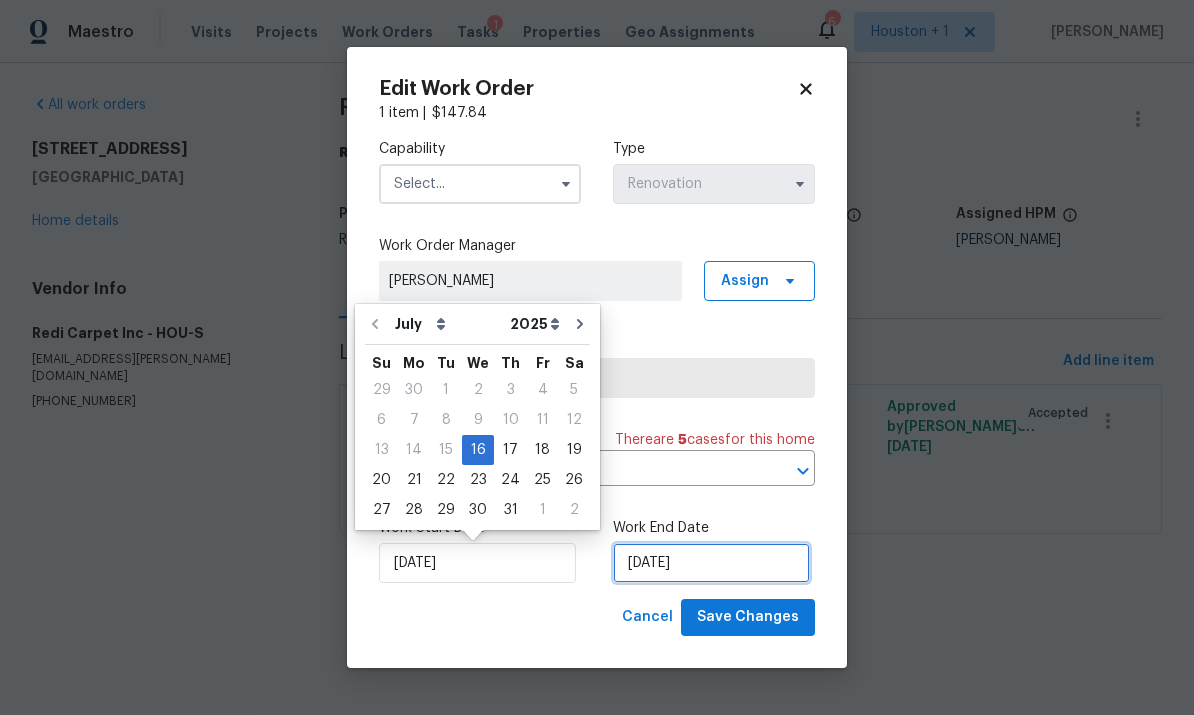click on "[DATE]" at bounding box center [711, 563] 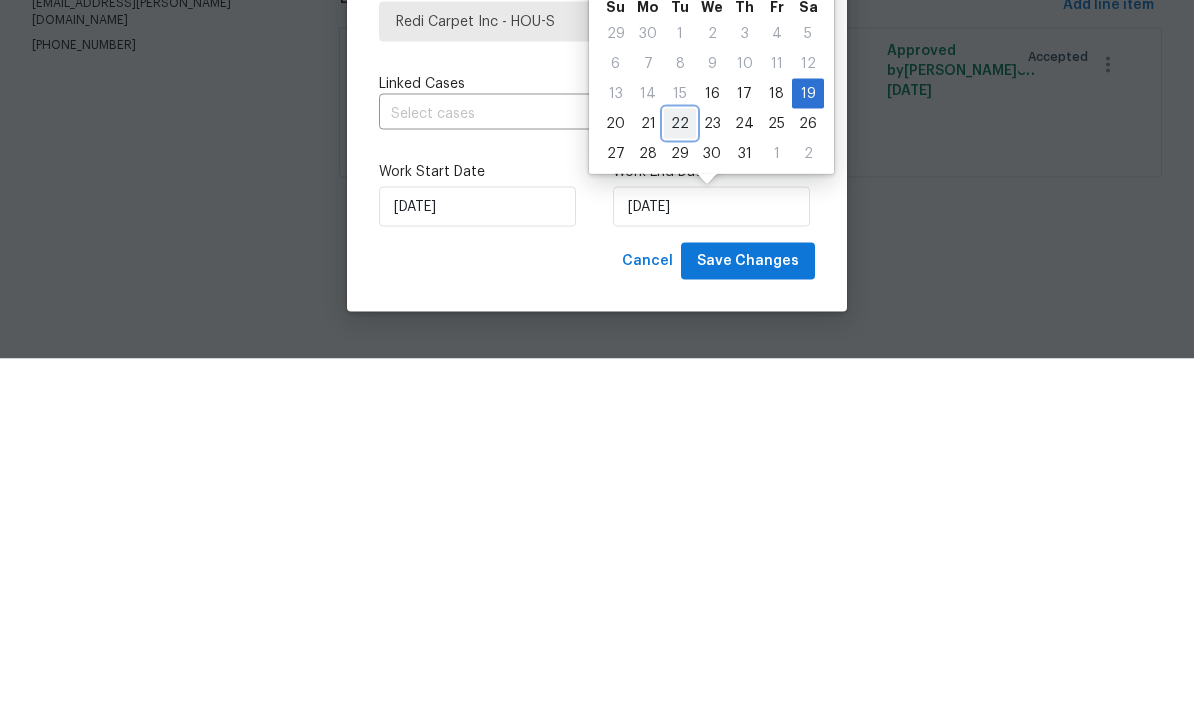 click on "22" at bounding box center (680, 480) 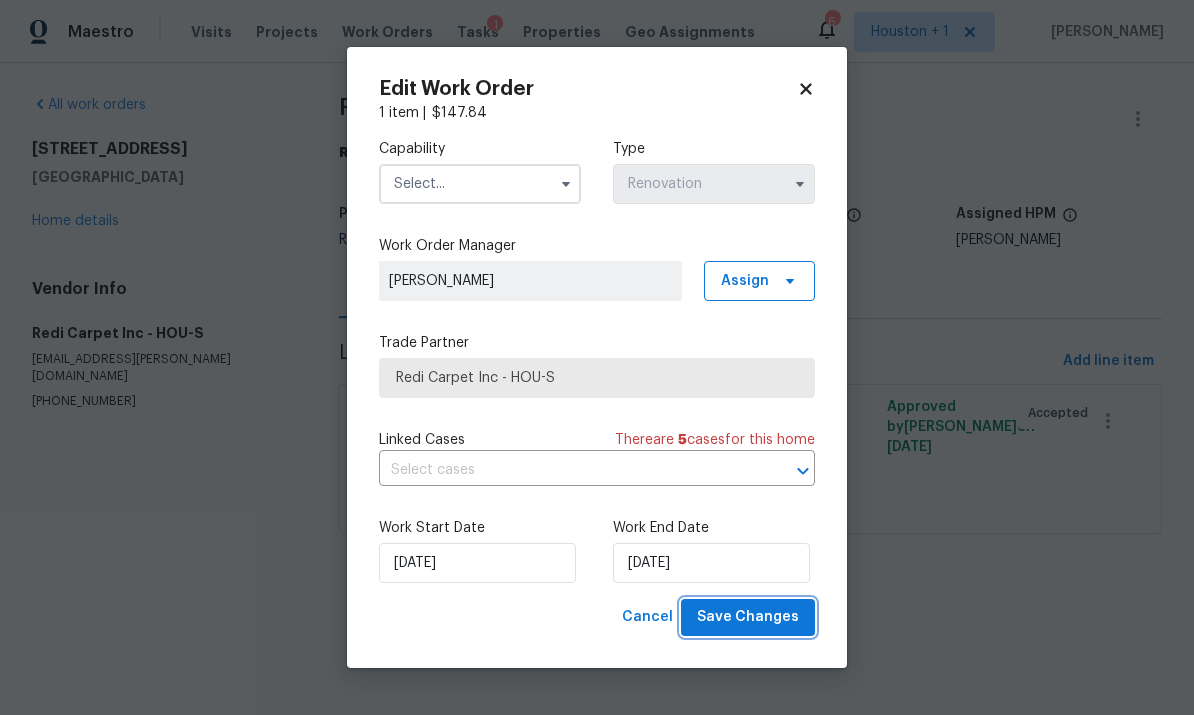 click on "Save Changes" at bounding box center [748, 617] 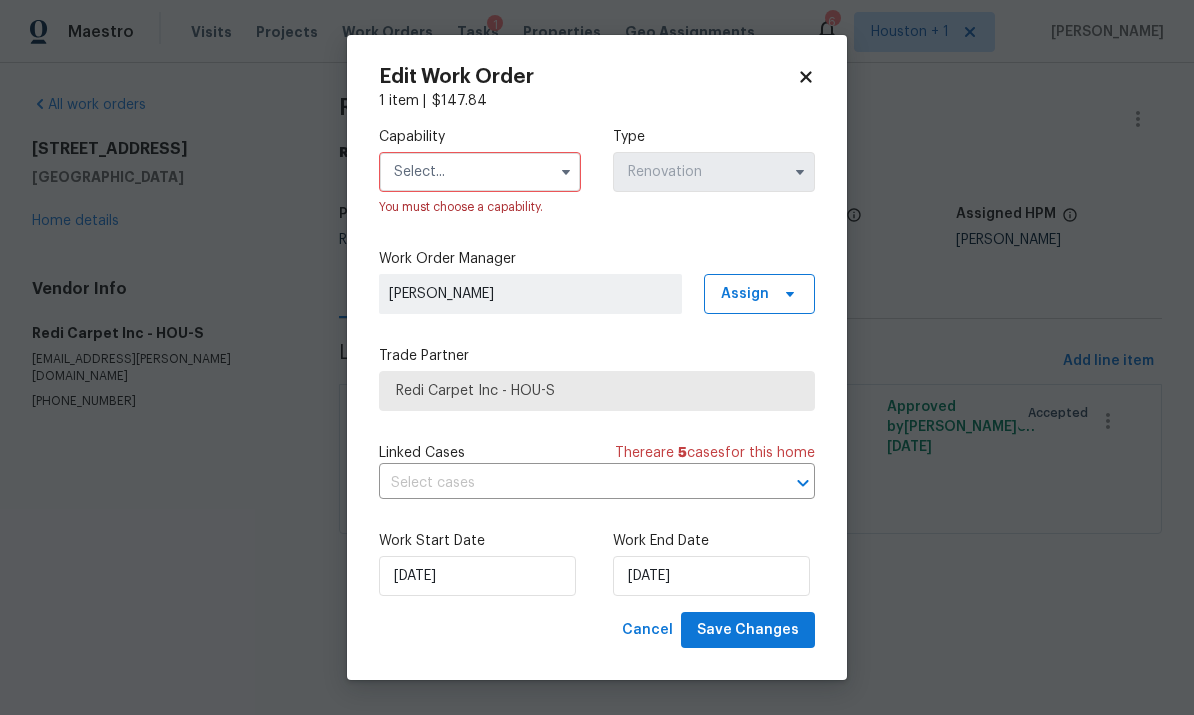 click at bounding box center [480, 172] 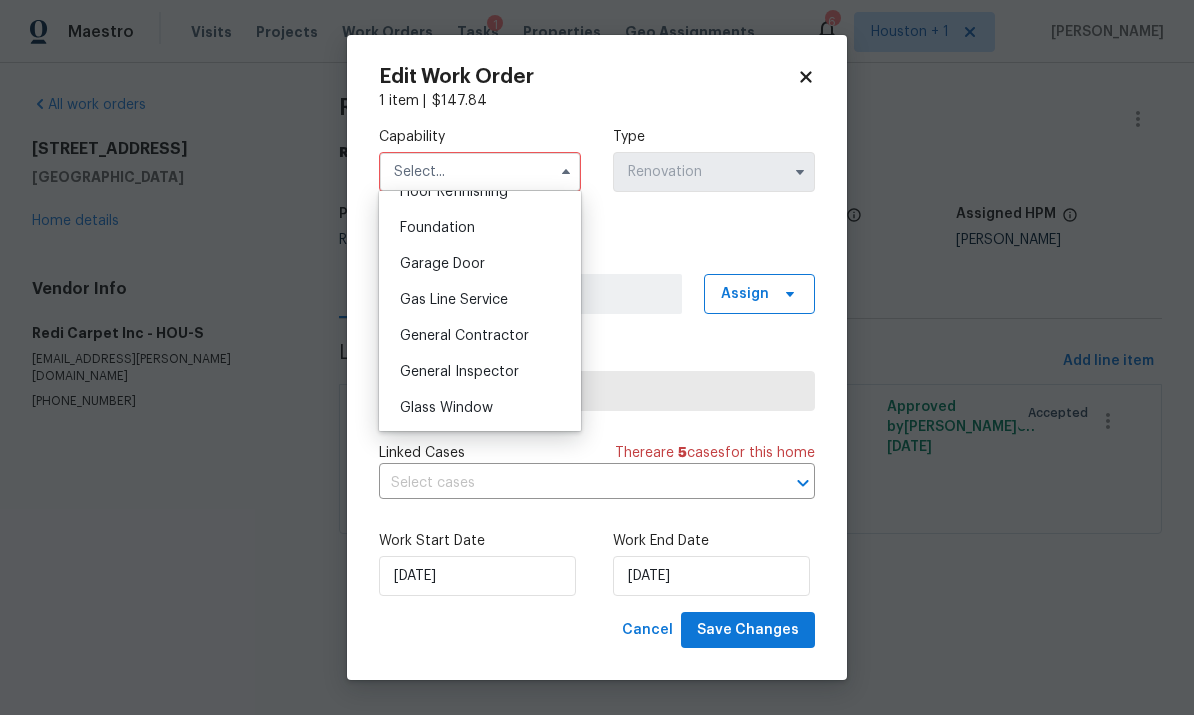 click on "Glass Window" at bounding box center (446, 408) 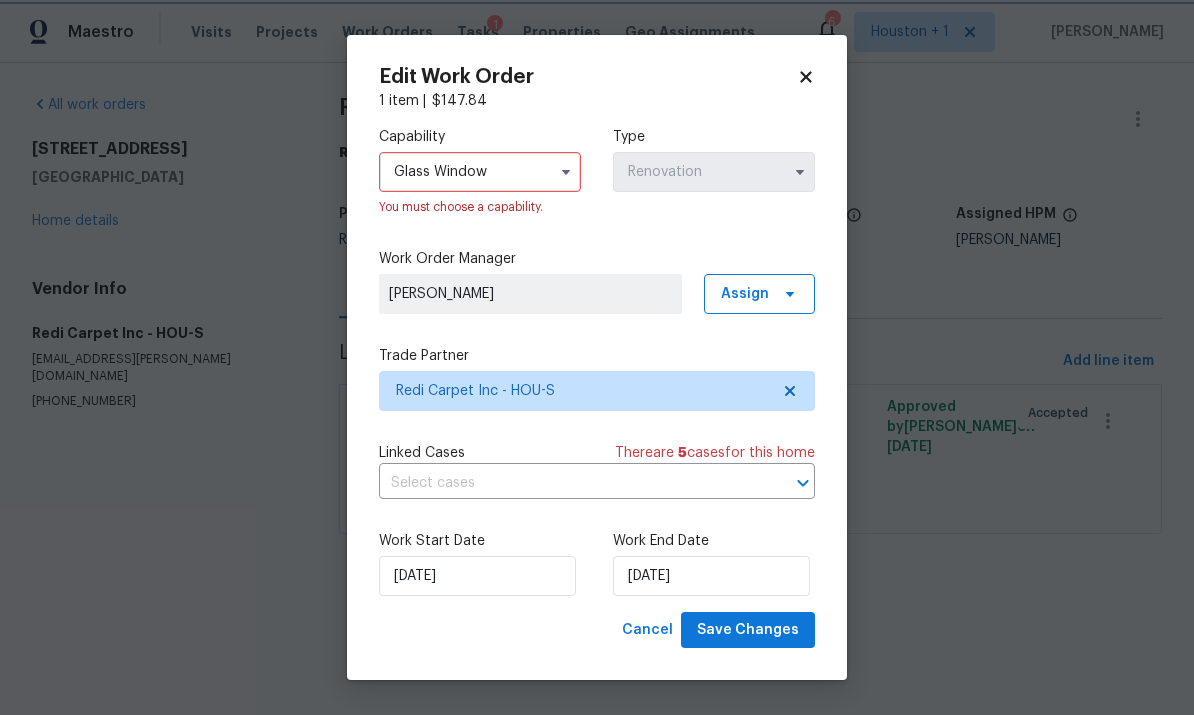 scroll, scrollTop: 870, scrollLeft: 0, axis: vertical 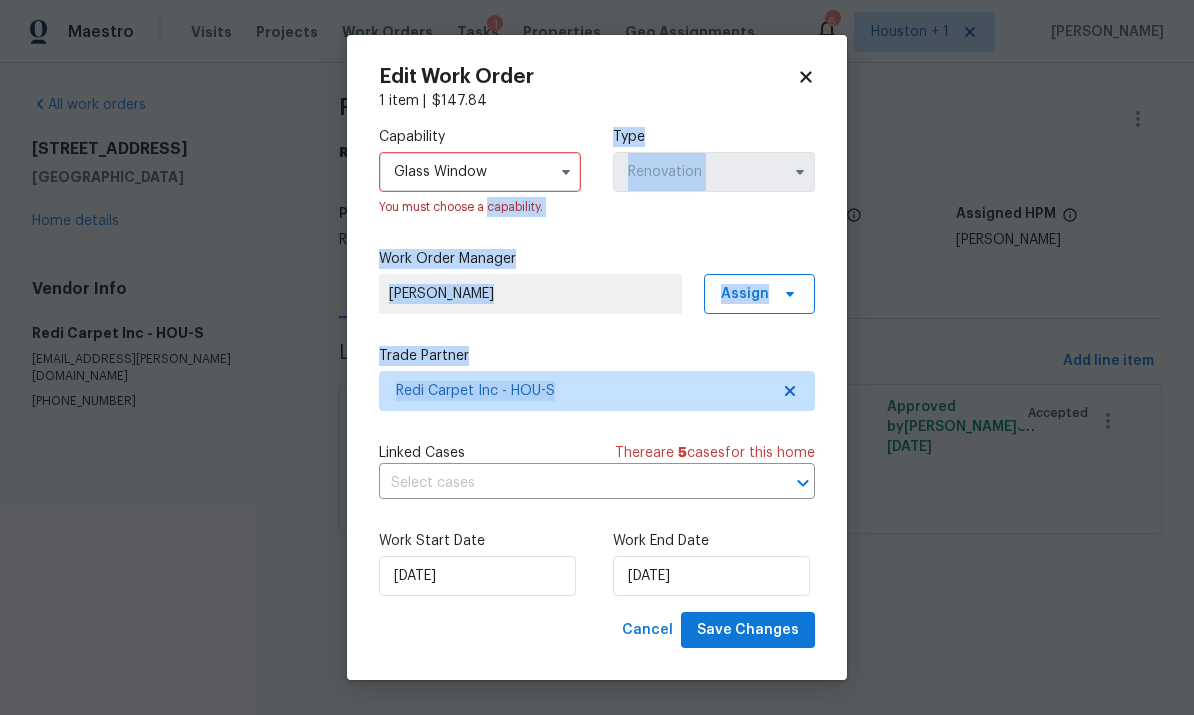 click on "Cancel Save Changes" at bounding box center (597, 630) 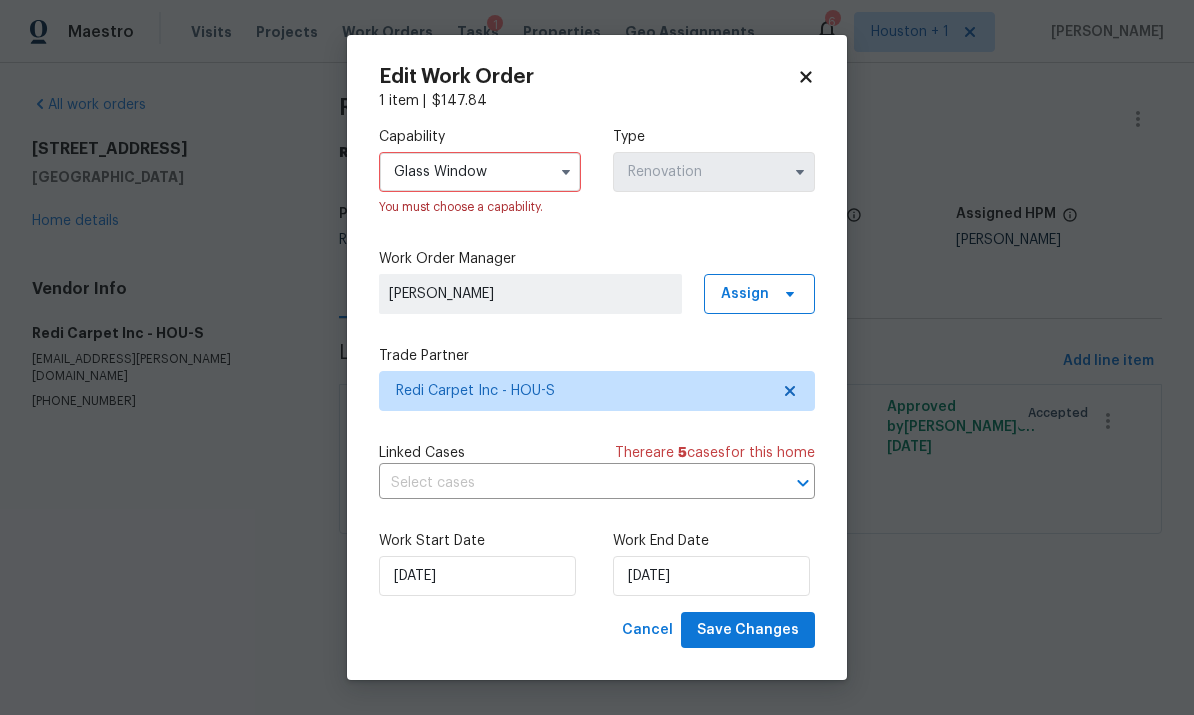 click on "Glass Window" at bounding box center [480, 172] 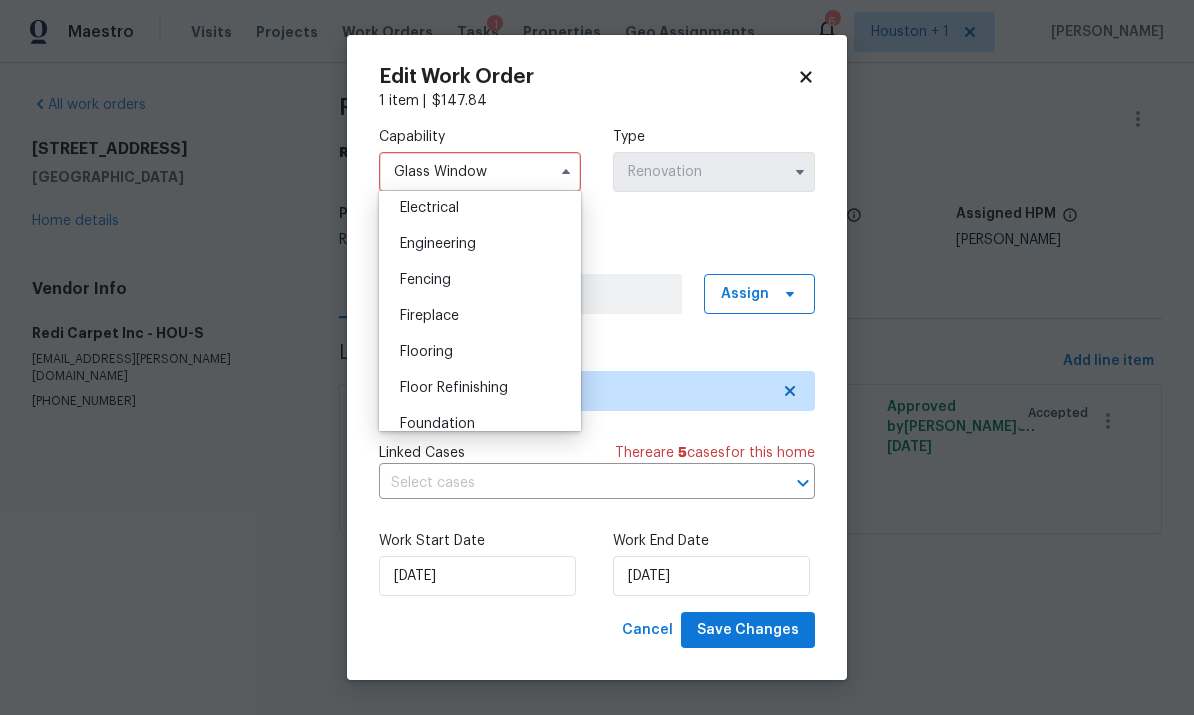 scroll, scrollTop: 668, scrollLeft: 0, axis: vertical 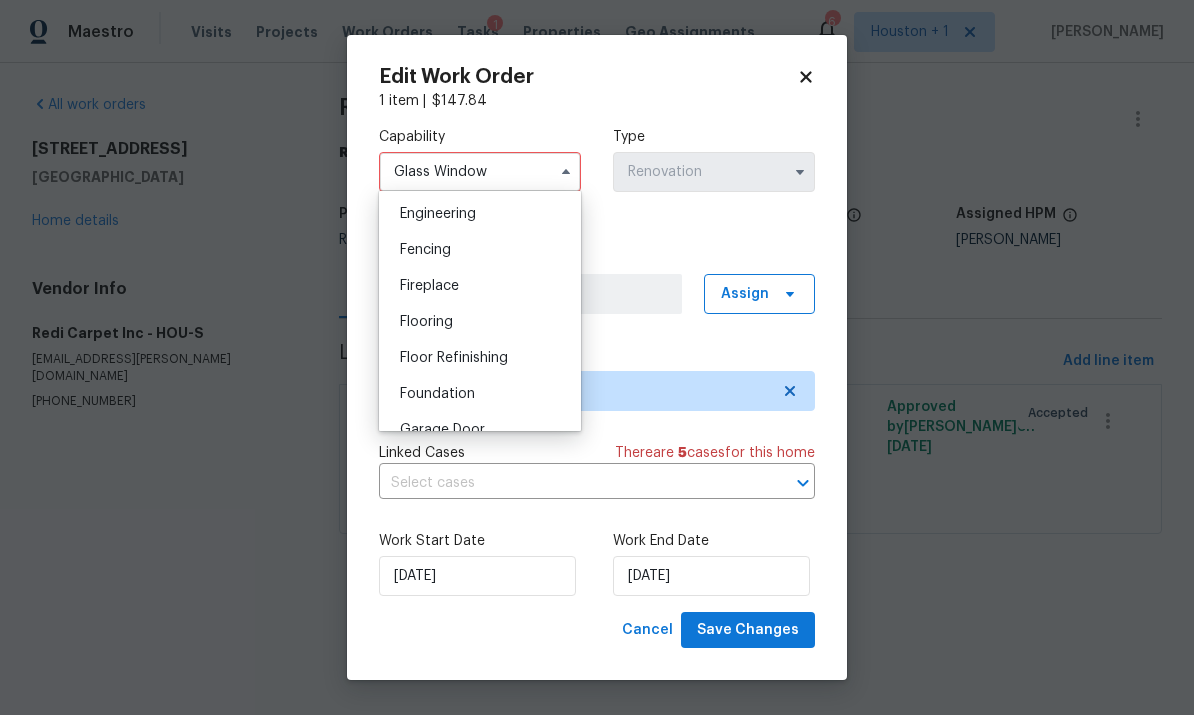 click on "Fireplace" at bounding box center [480, 286] 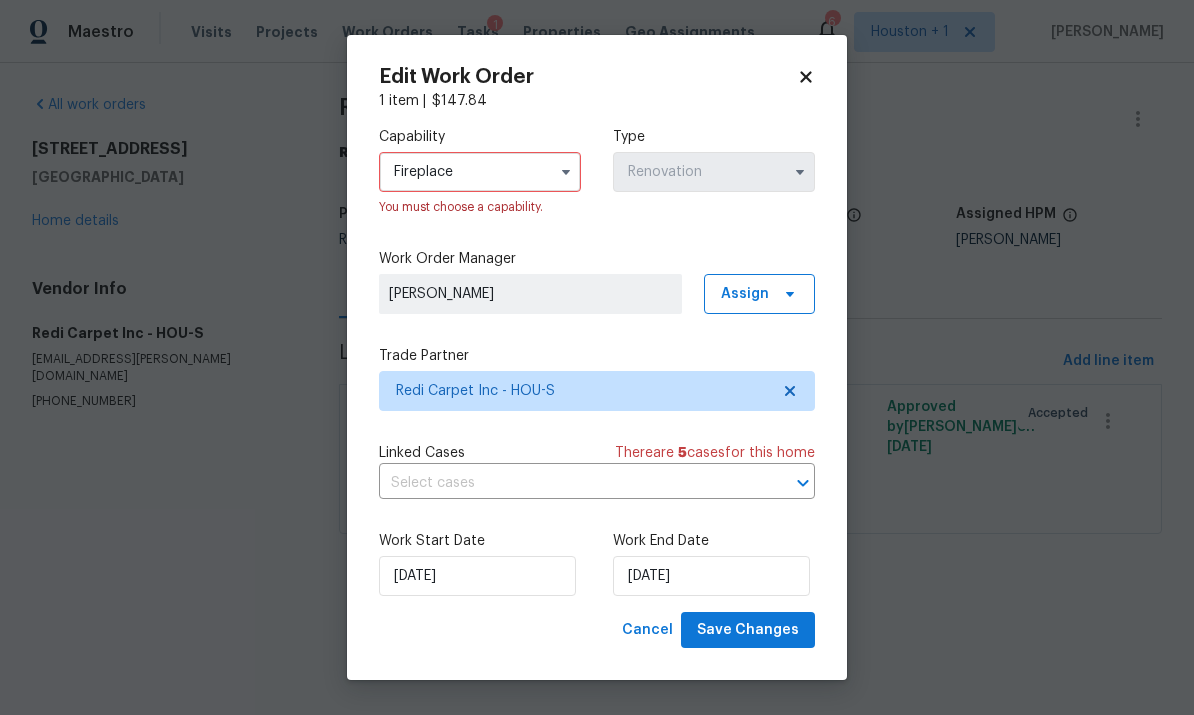 click on "Fireplace" at bounding box center [480, 172] 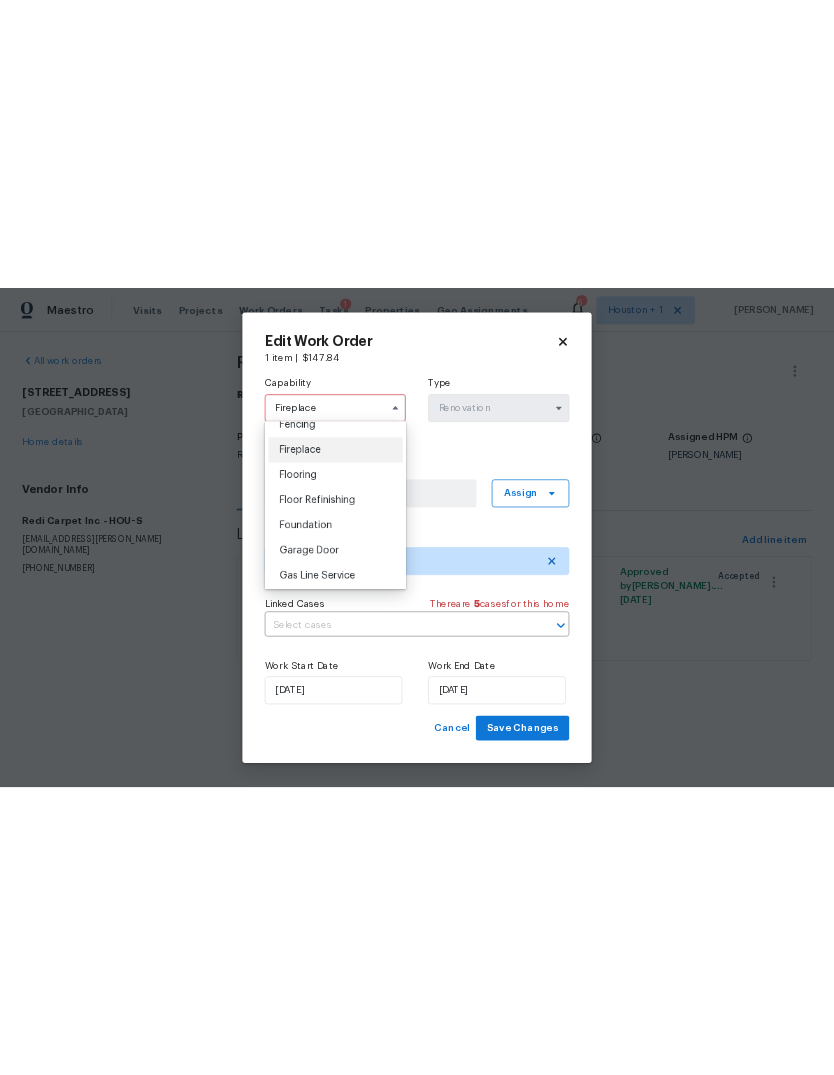 scroll, scrollTop: 726, scrollLeft: 0, axis: vertical 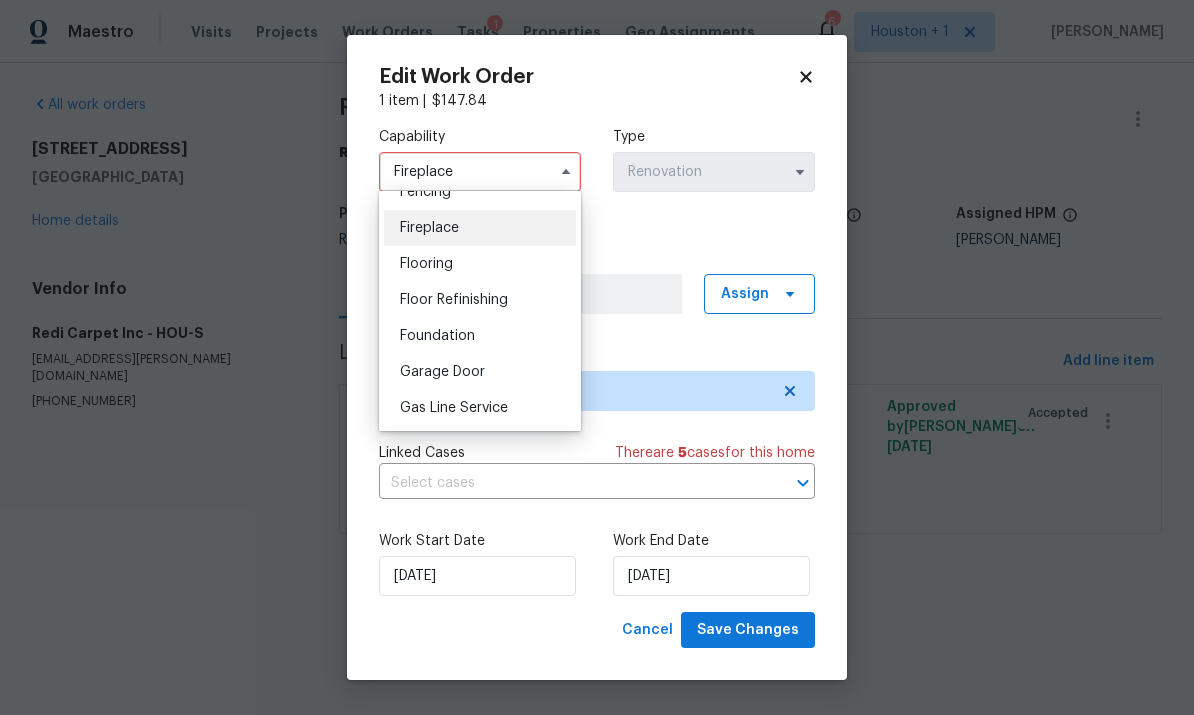 click on "Flooring" at bounding box center (480, 264) 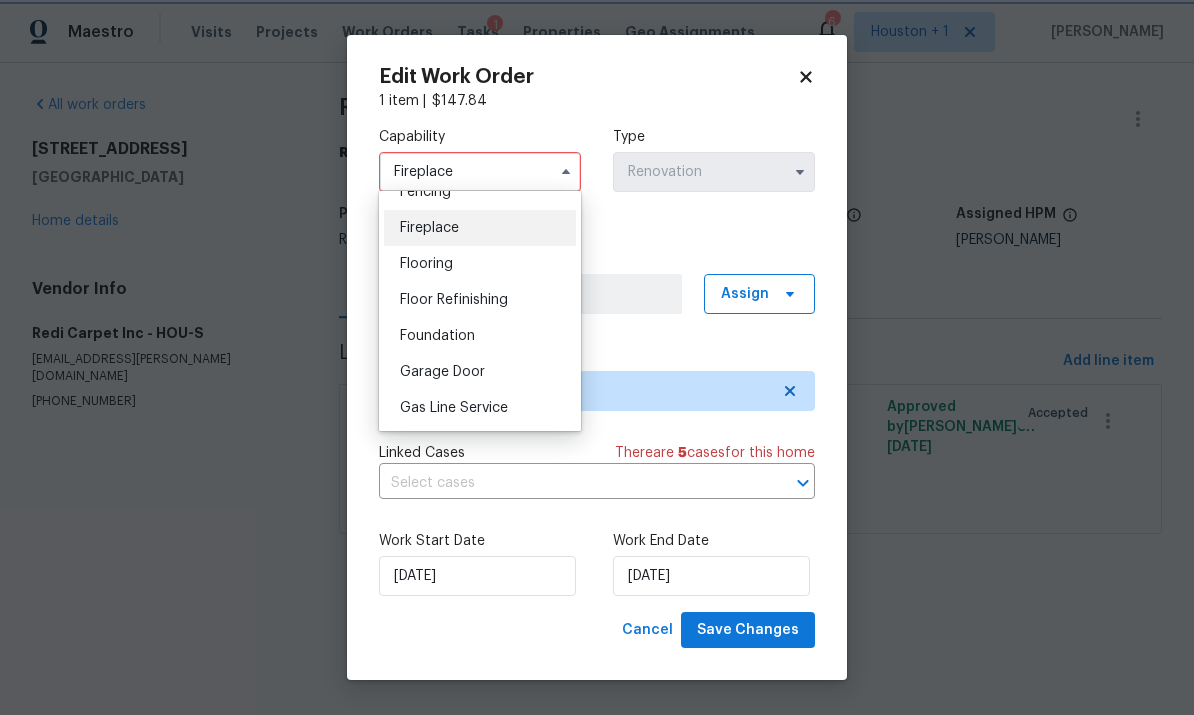 type on "Flooring" 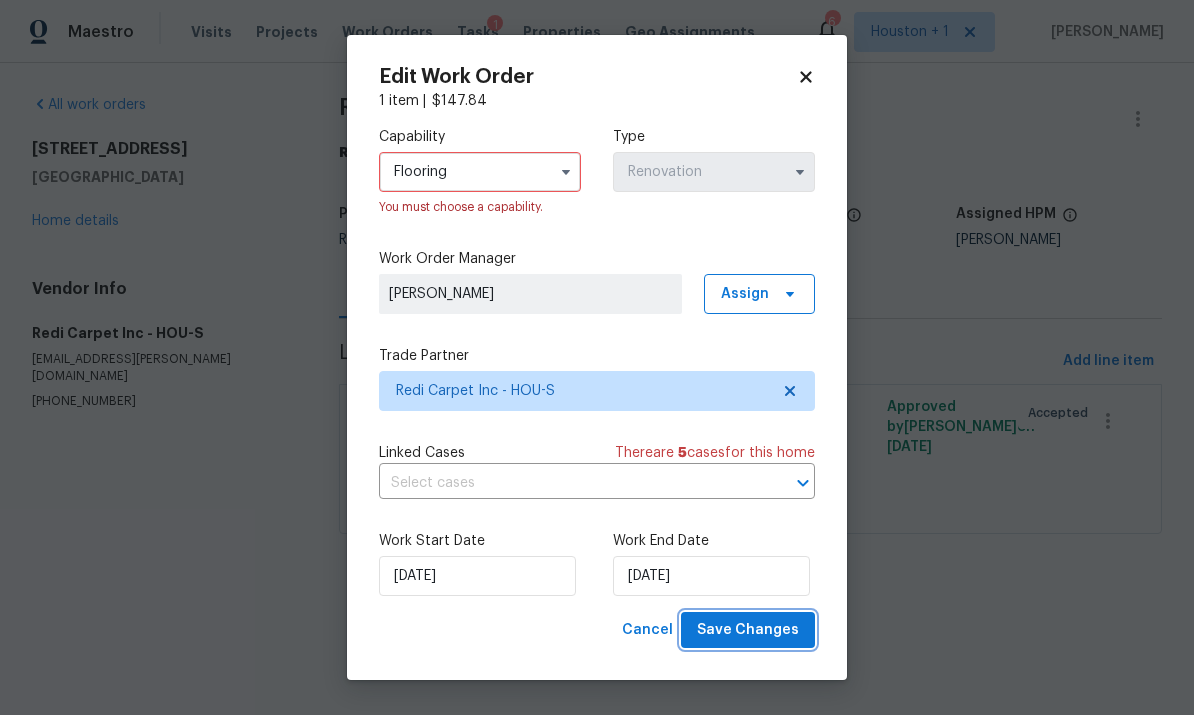 click on "Save Changes" at bounding box center (748, 630) 